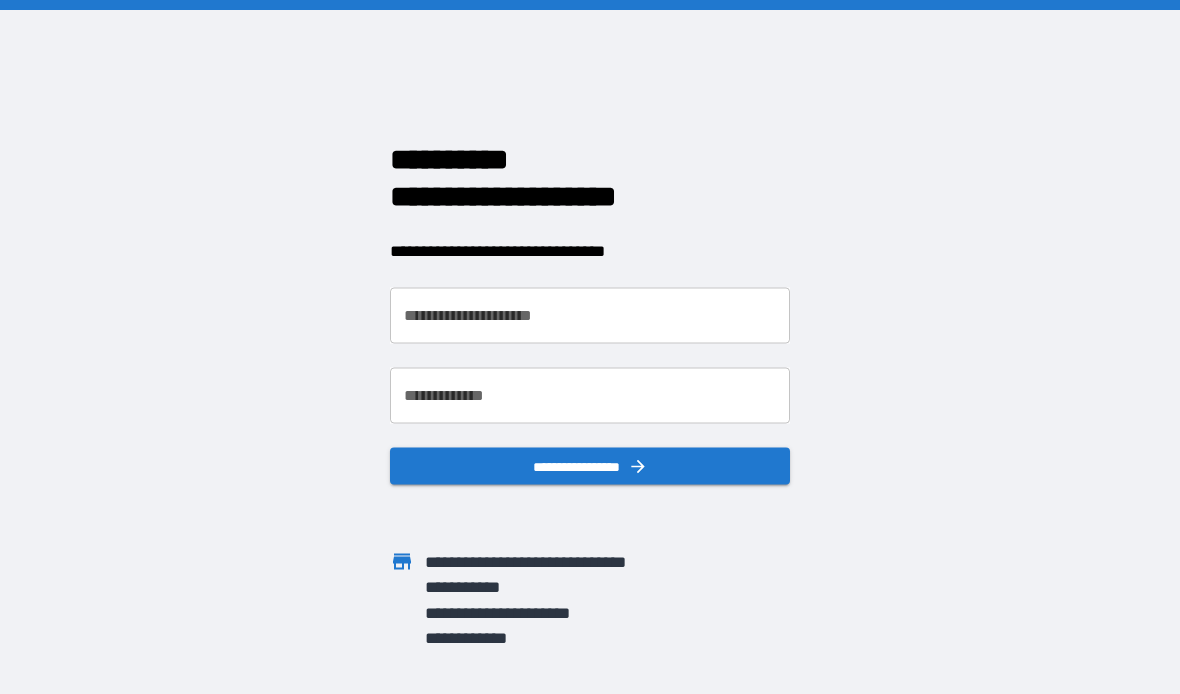 scroll, scrollTop: 0, scrollLeft: 0, axis: both 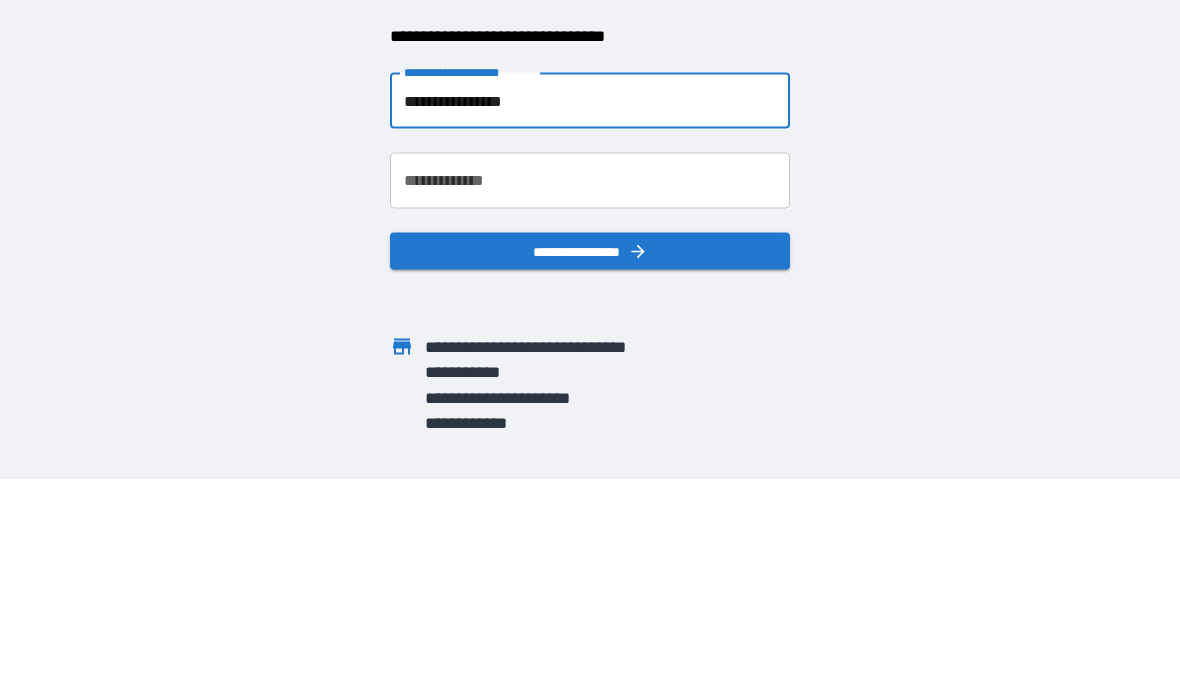 type on "**********" 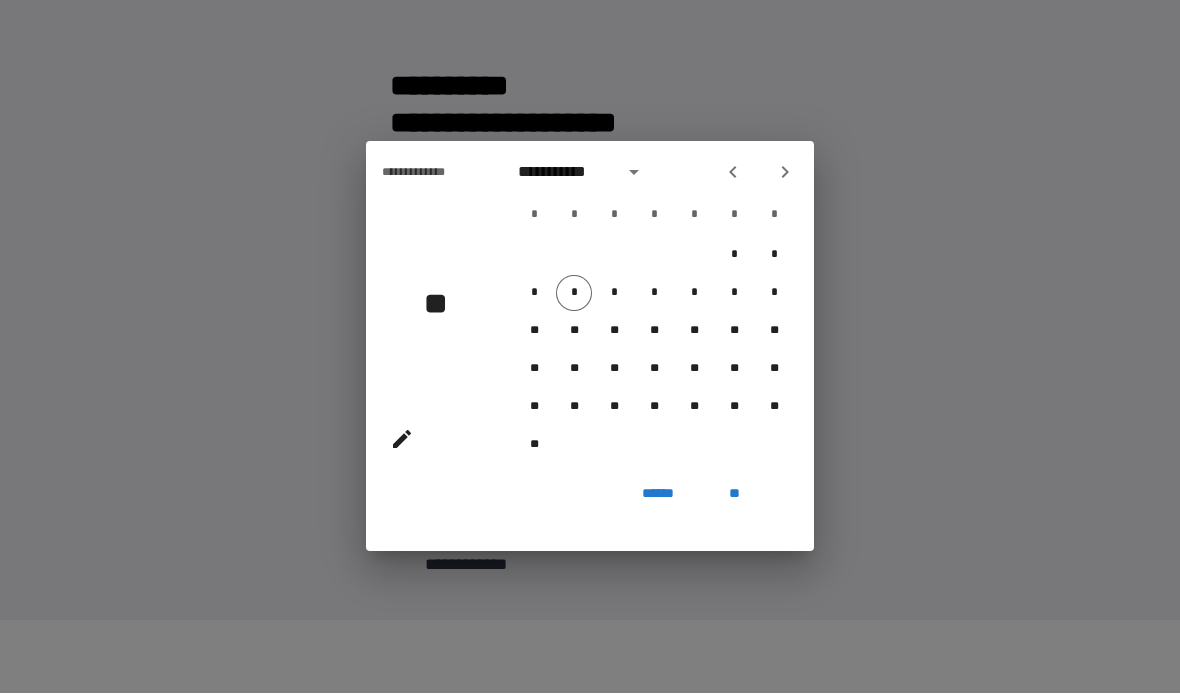click on "**" at bounding box center (443, 304) 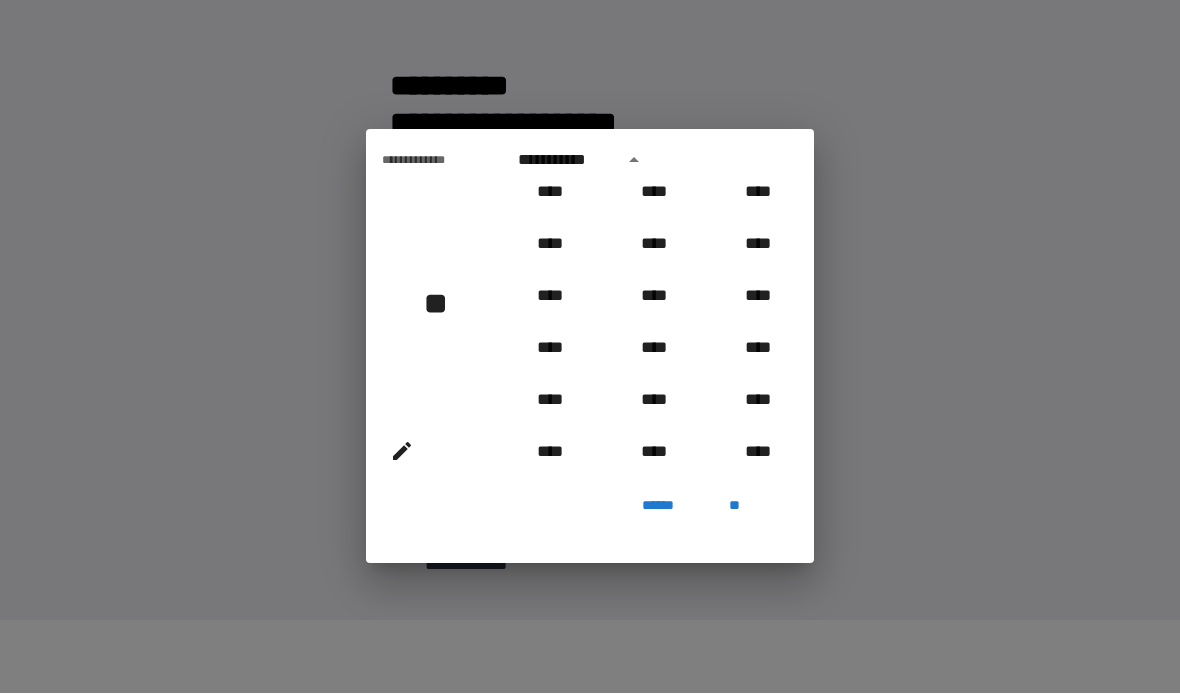 scroll, scrollTop: 933, scrollLeft: 0, axis: vertical 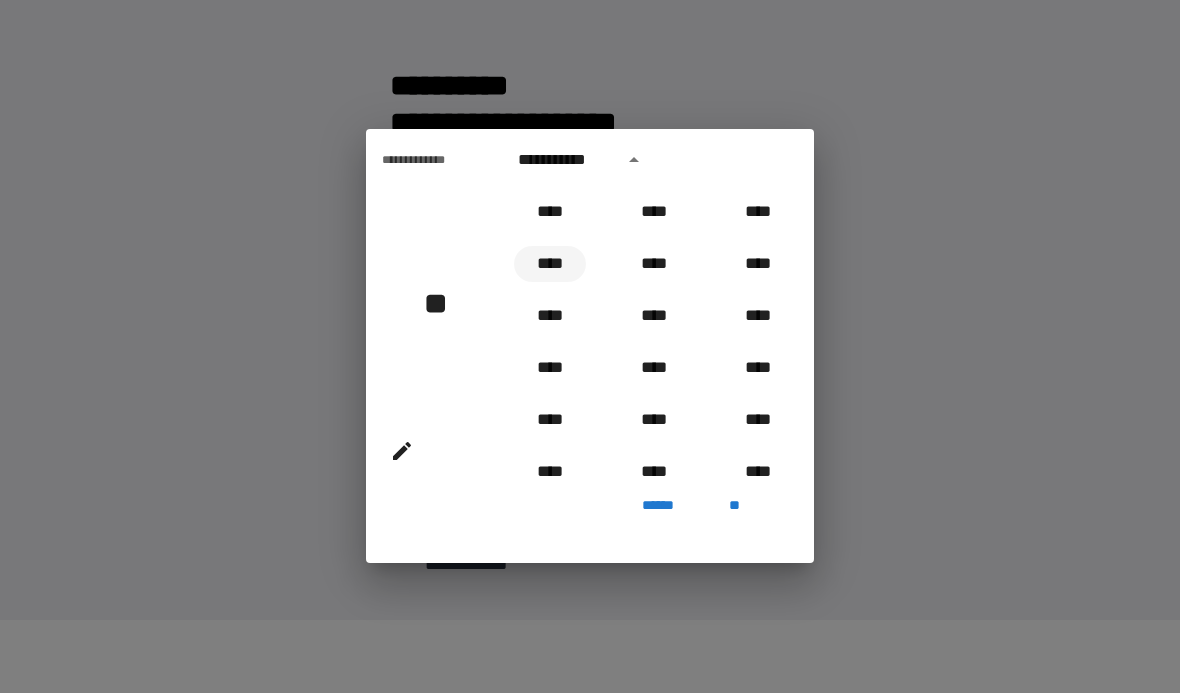 click on "****" at bounding box center (550, 265) 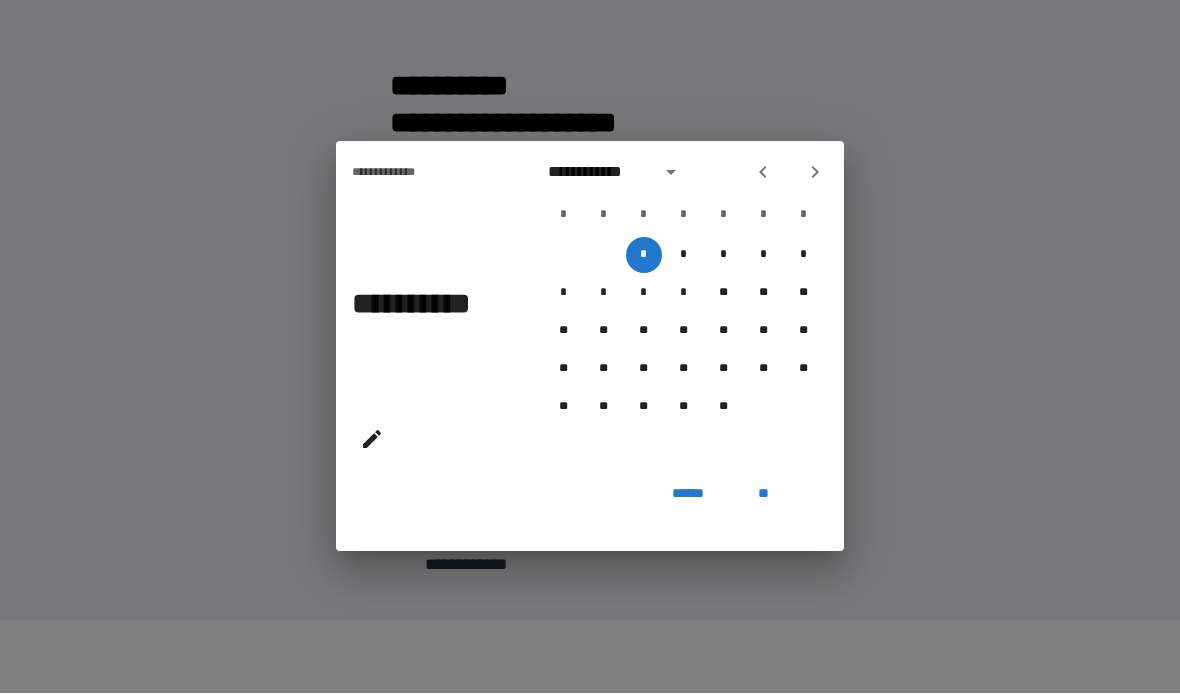 click 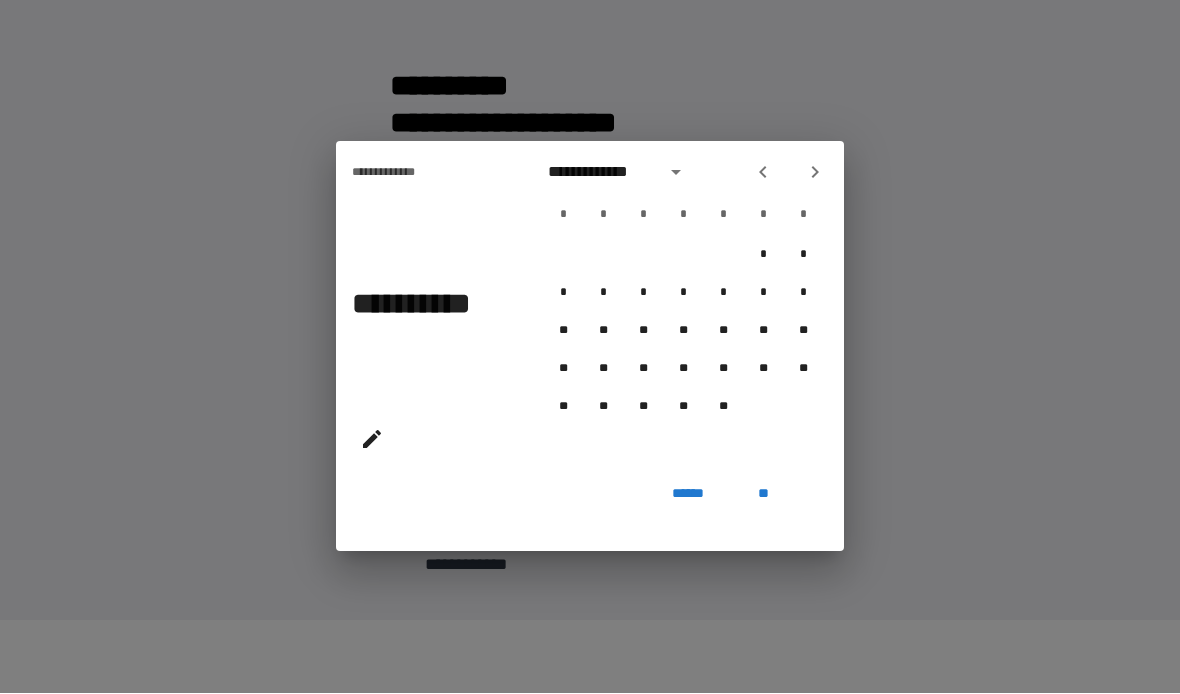 click 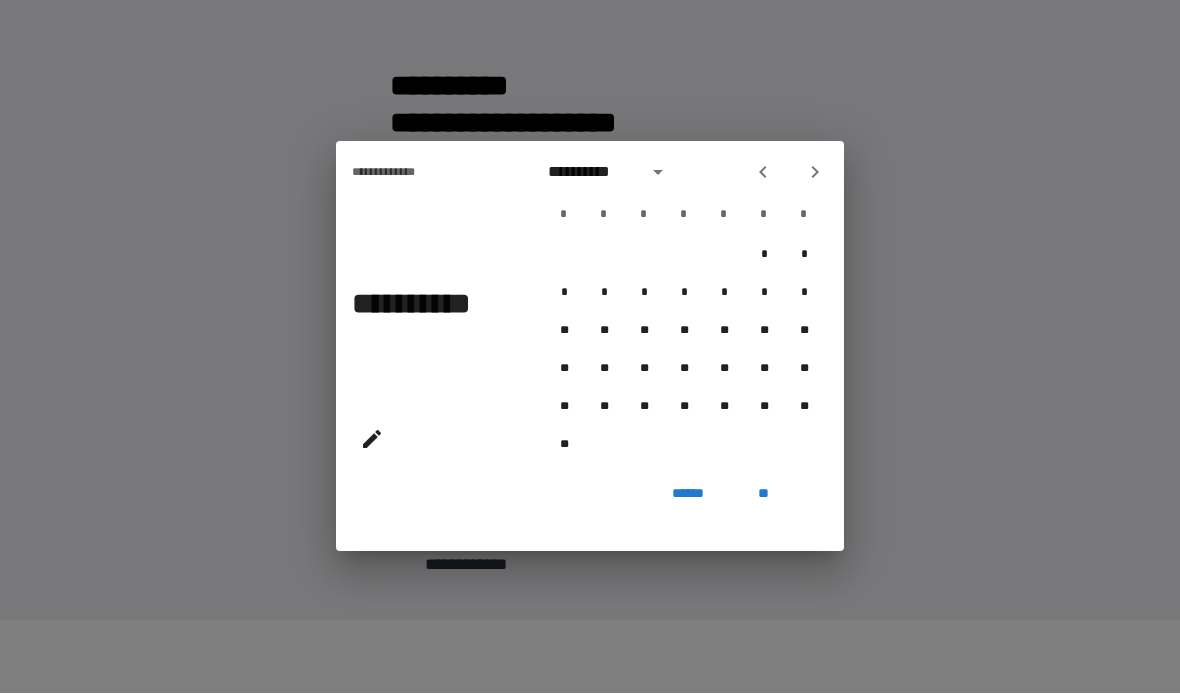 click 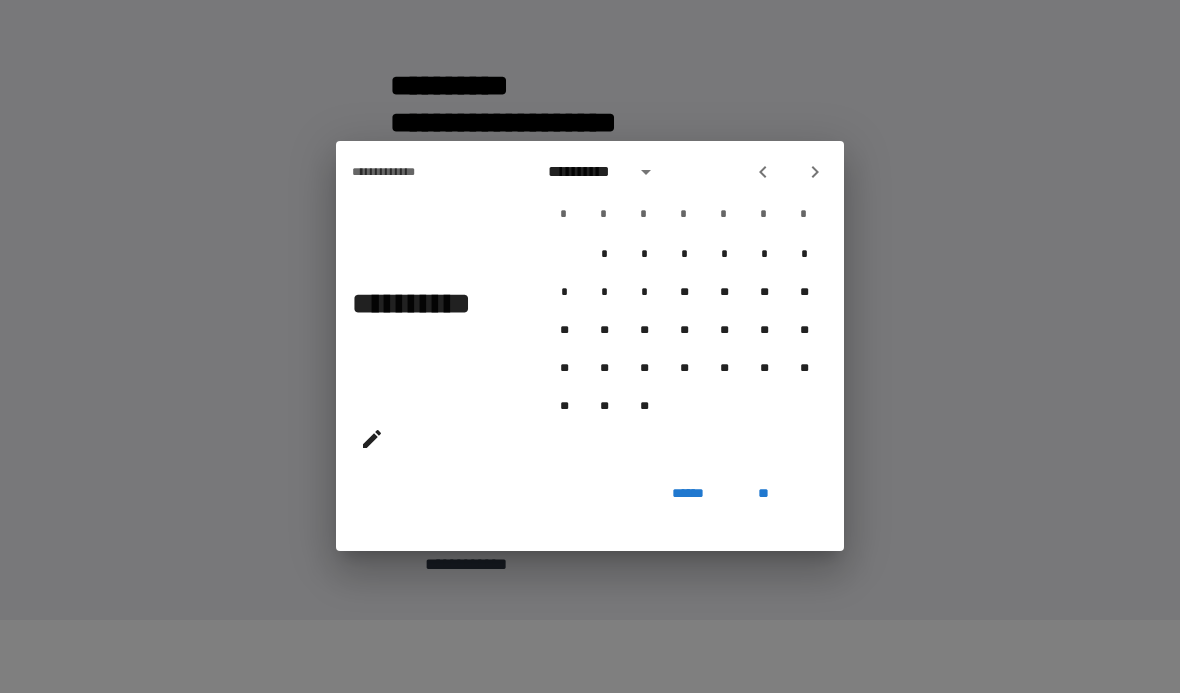 click 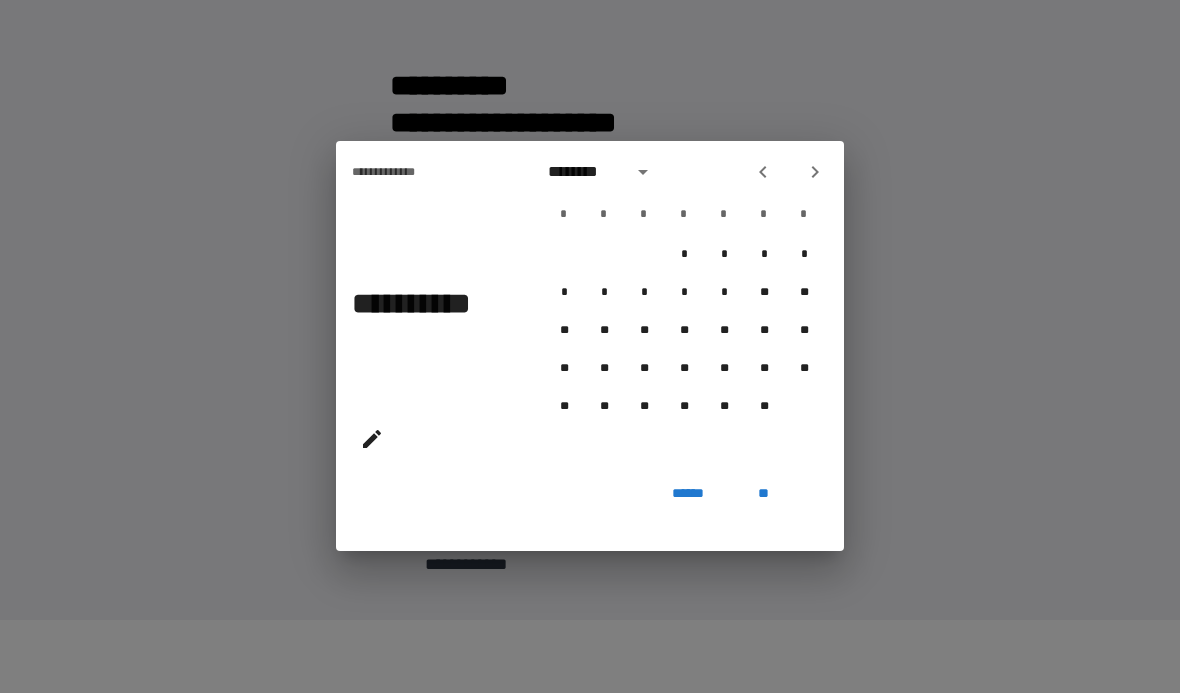 click 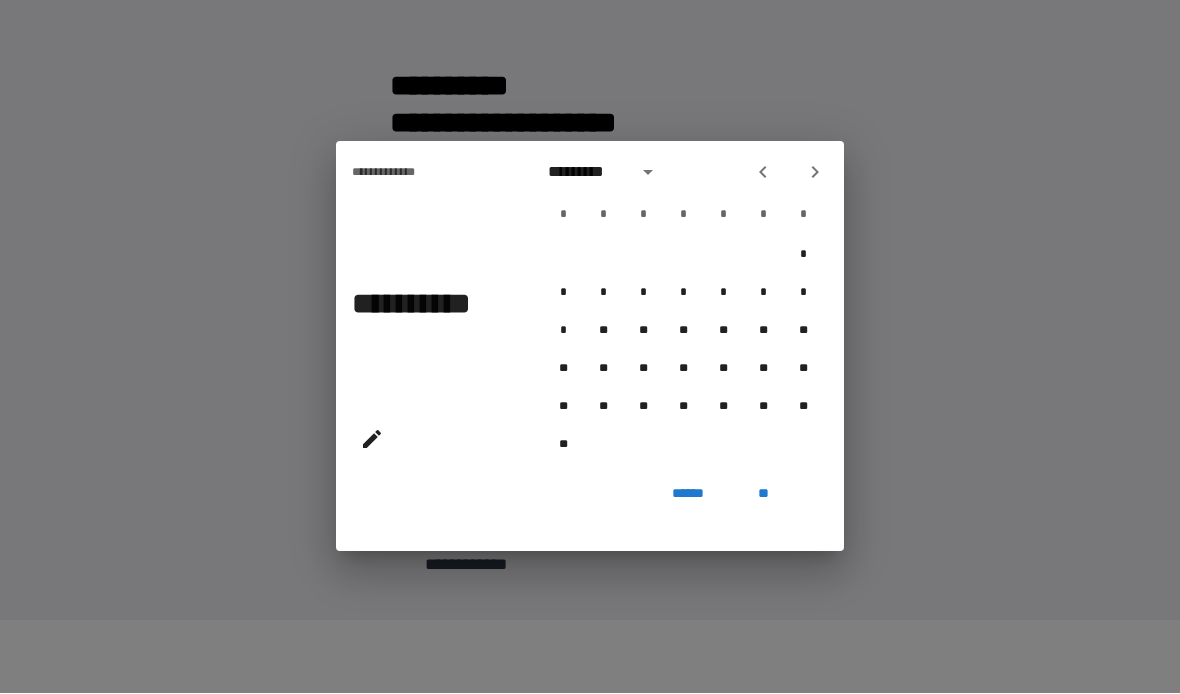 click 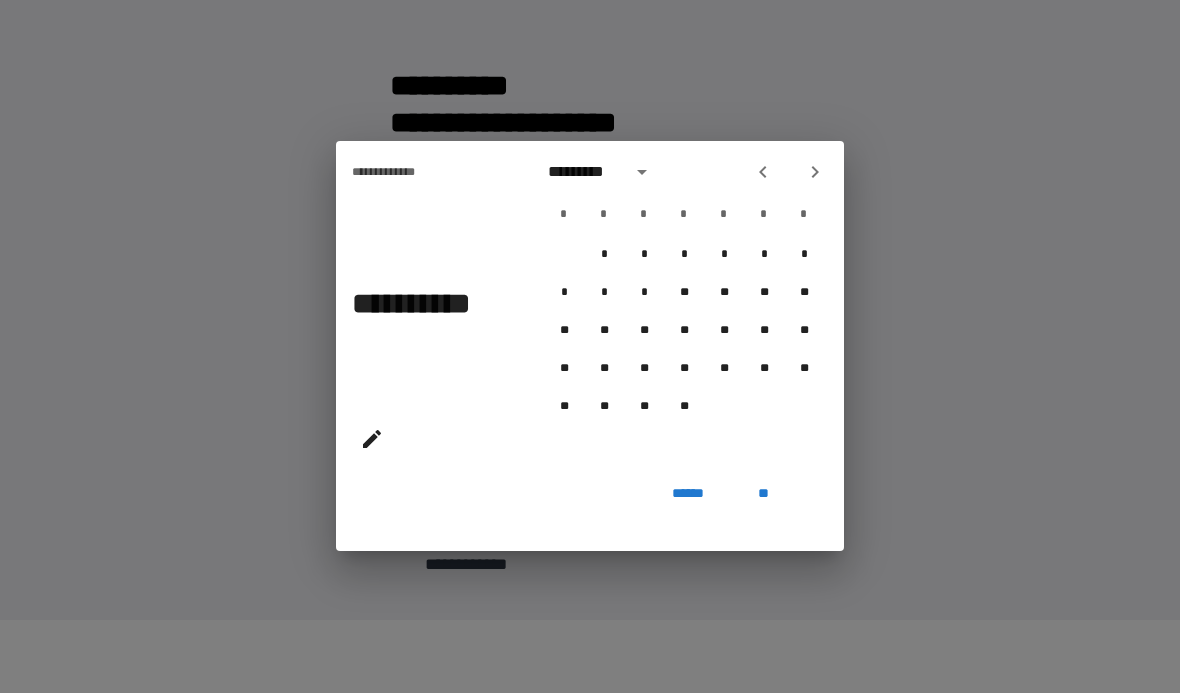 click 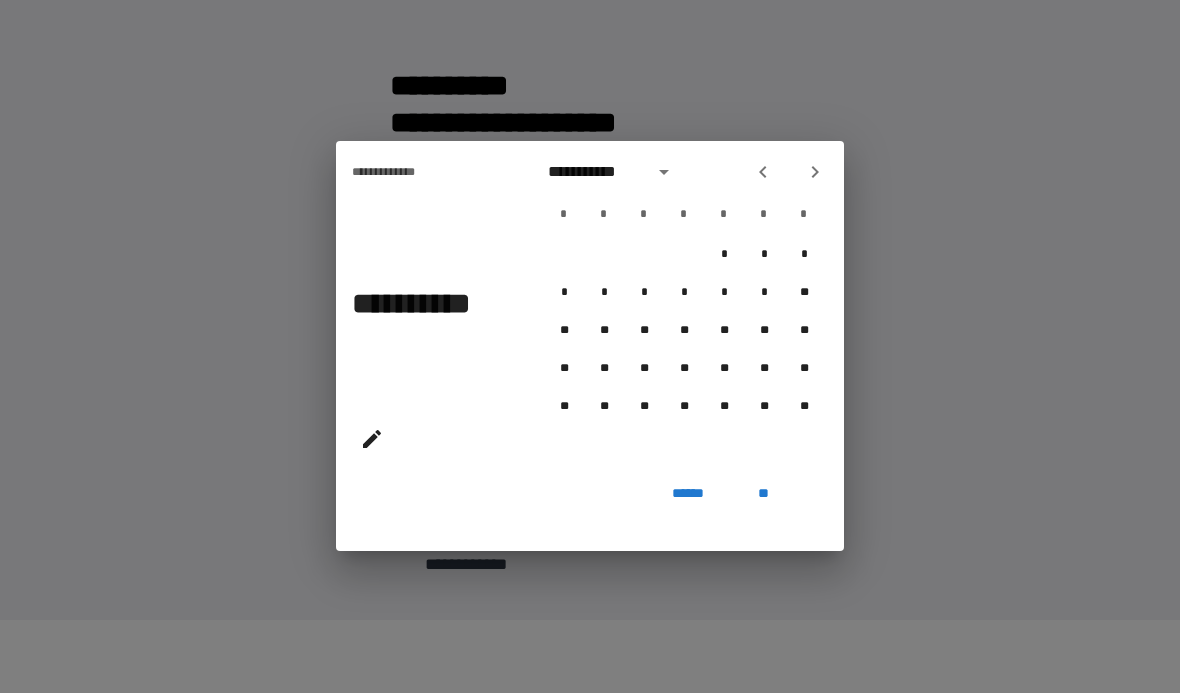 click 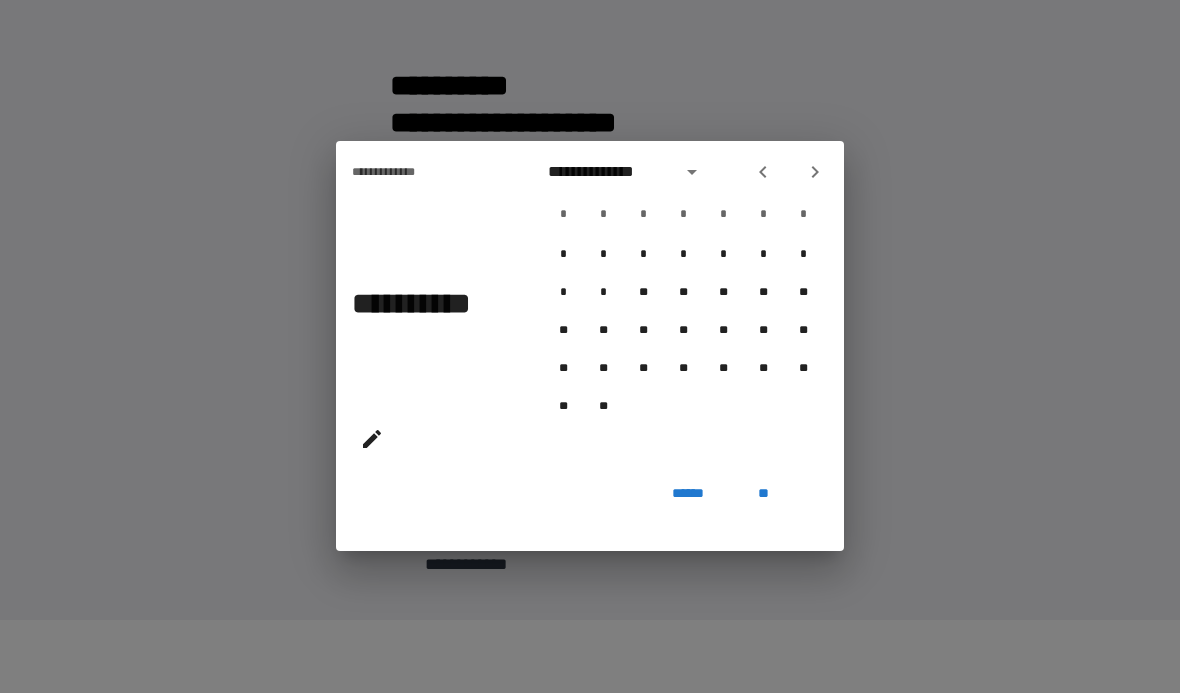 click 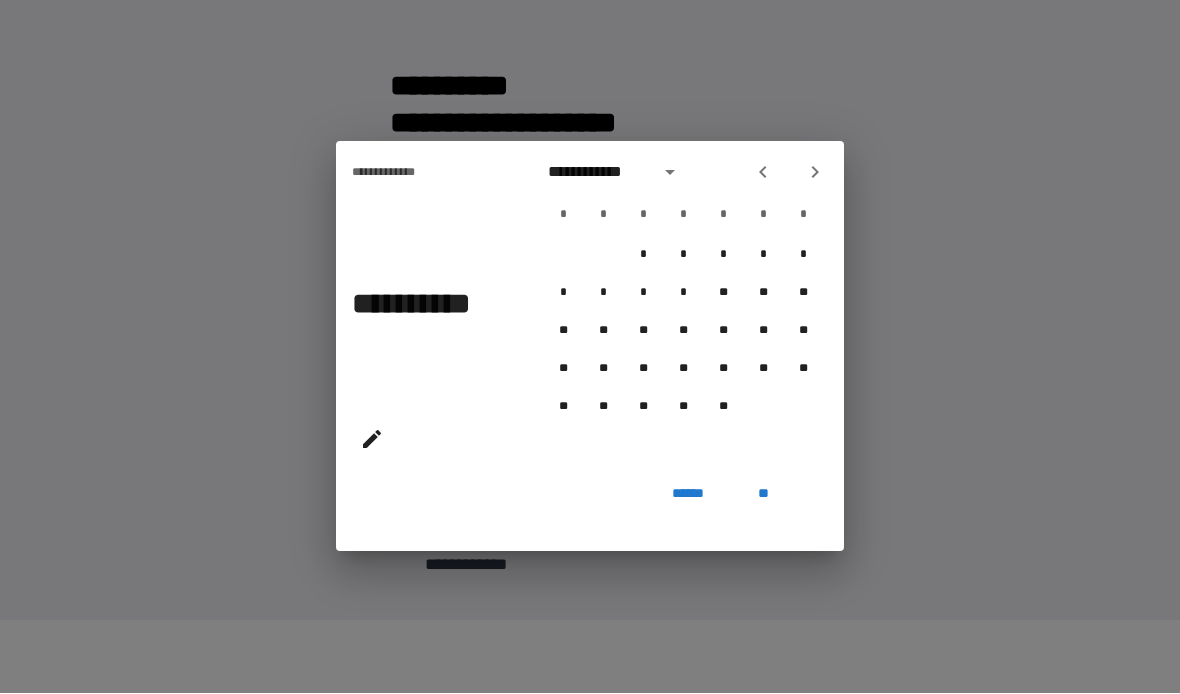 click 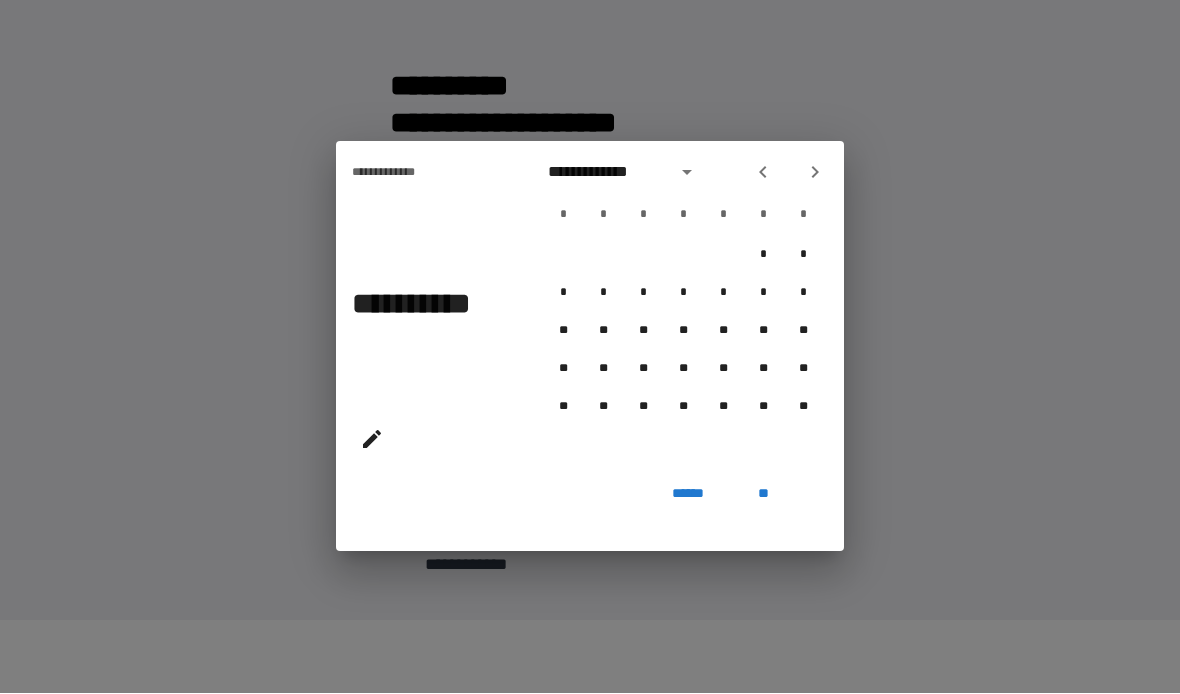 click 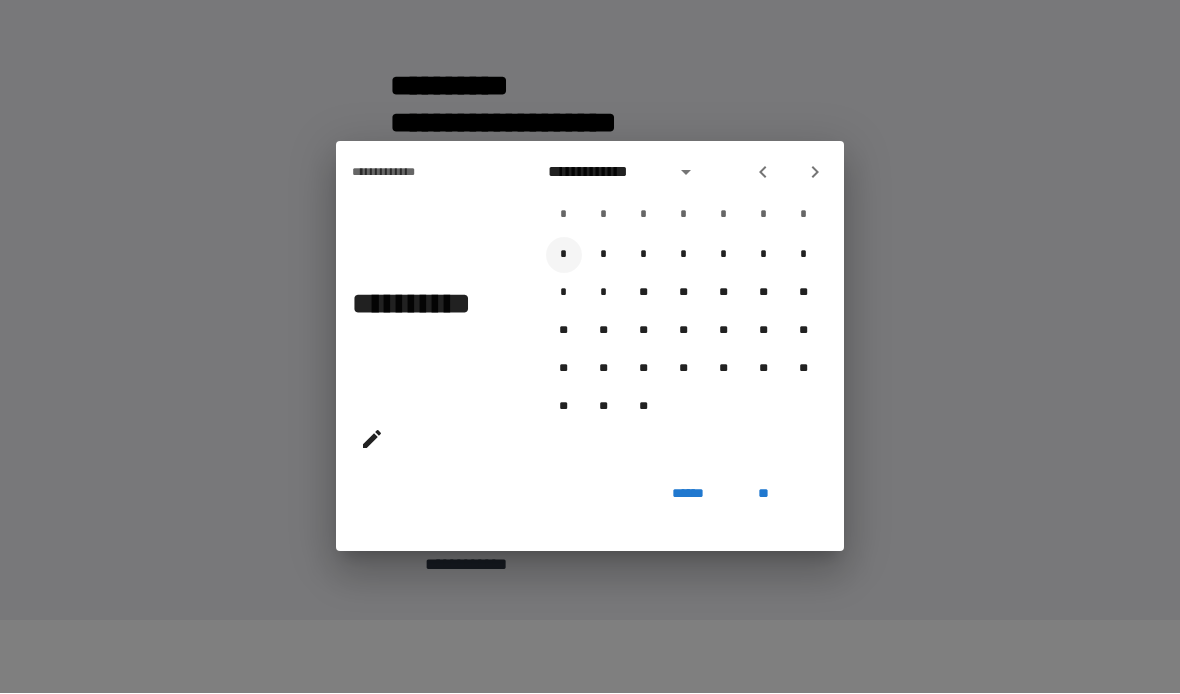 click on "*" at bounding box center [564, 256] 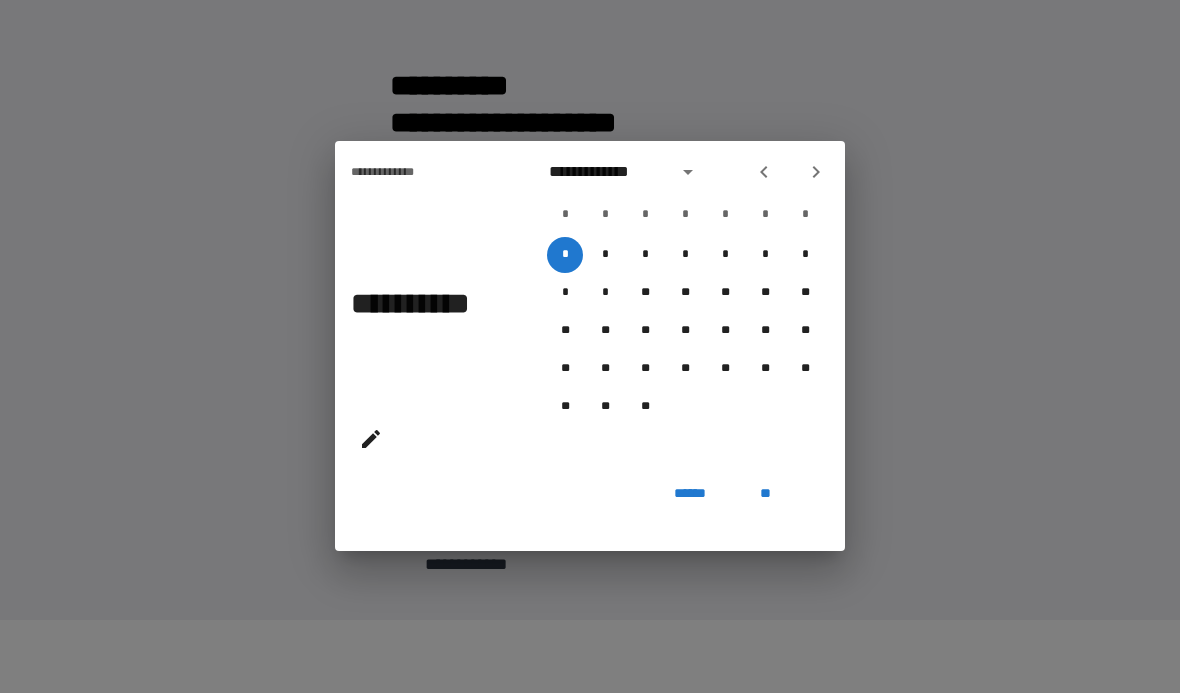 click on "**" at bounding box center [765, 494] 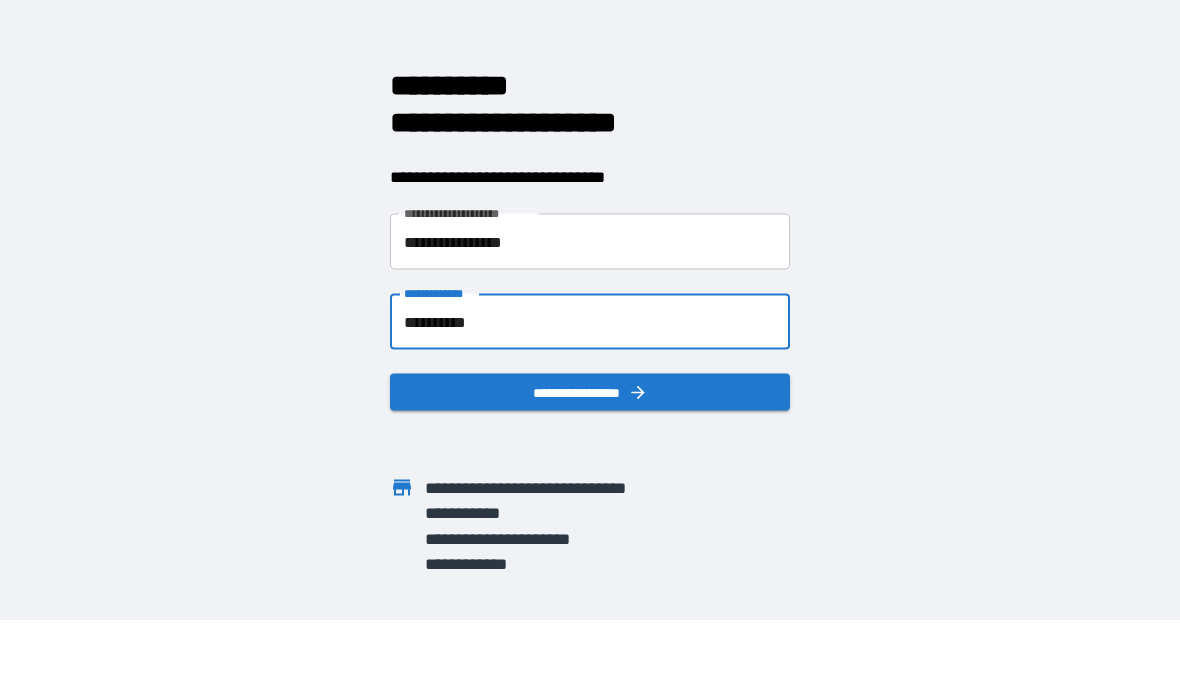 click on "**********" at bounding box center (590, 393) 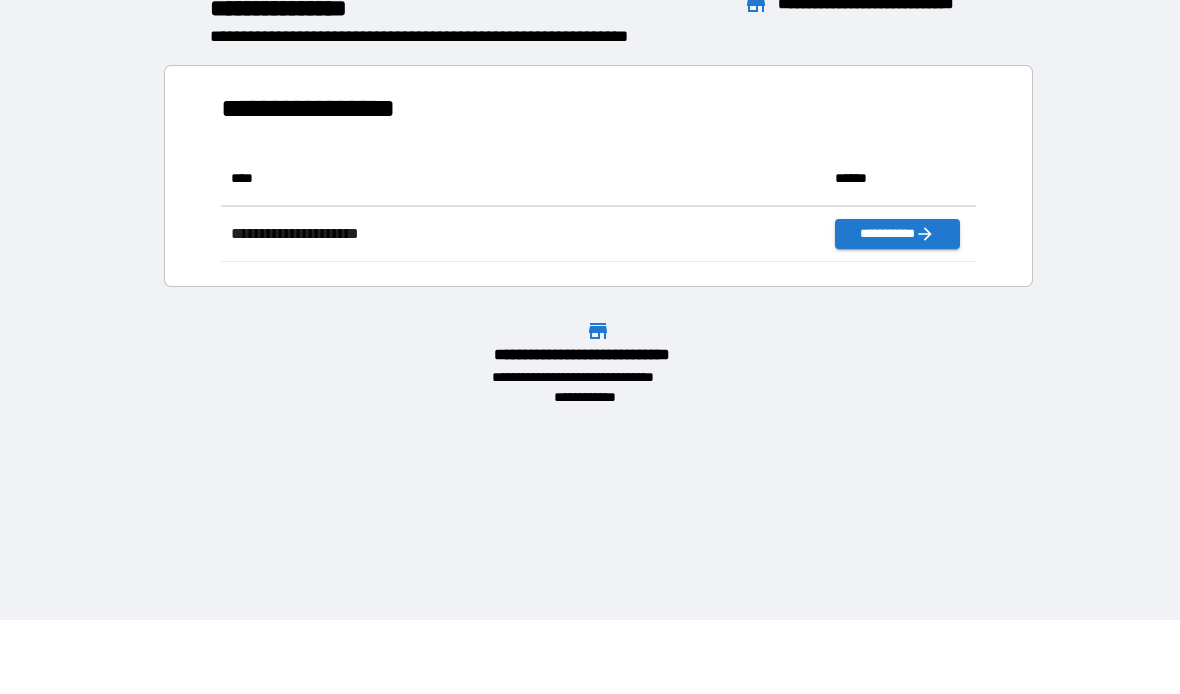 scroll, scrollTop: 1, scrollLeft: 1, axis: both 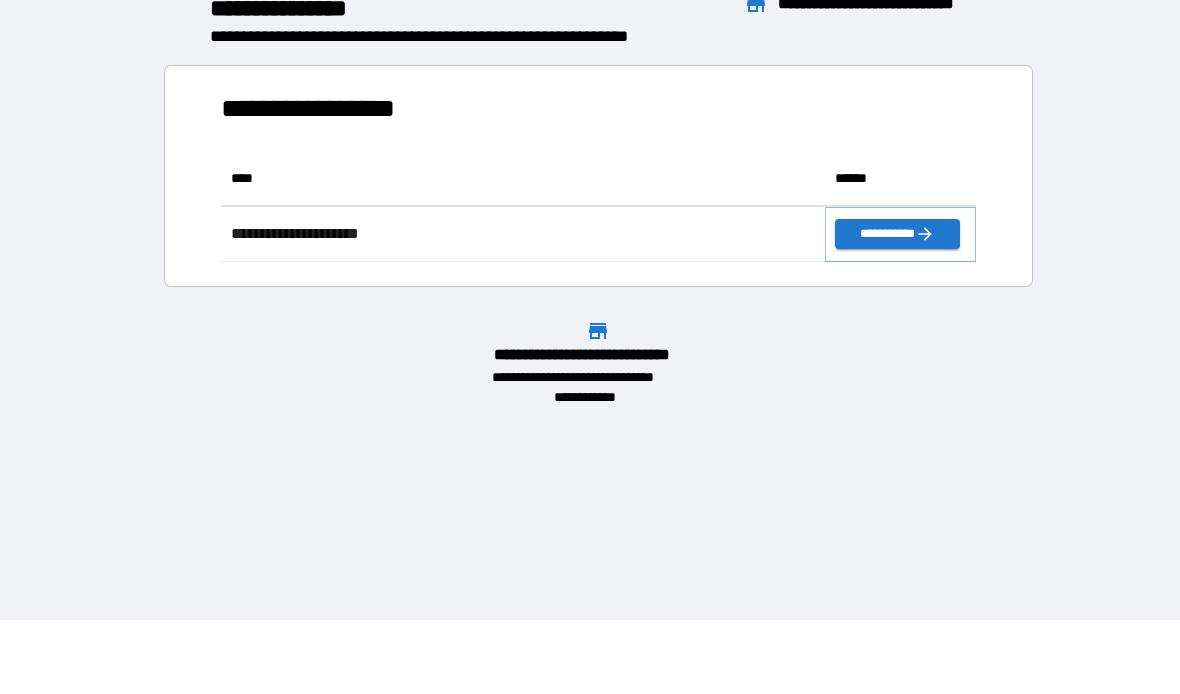 click on "**********" at bounding box center (897, 235) 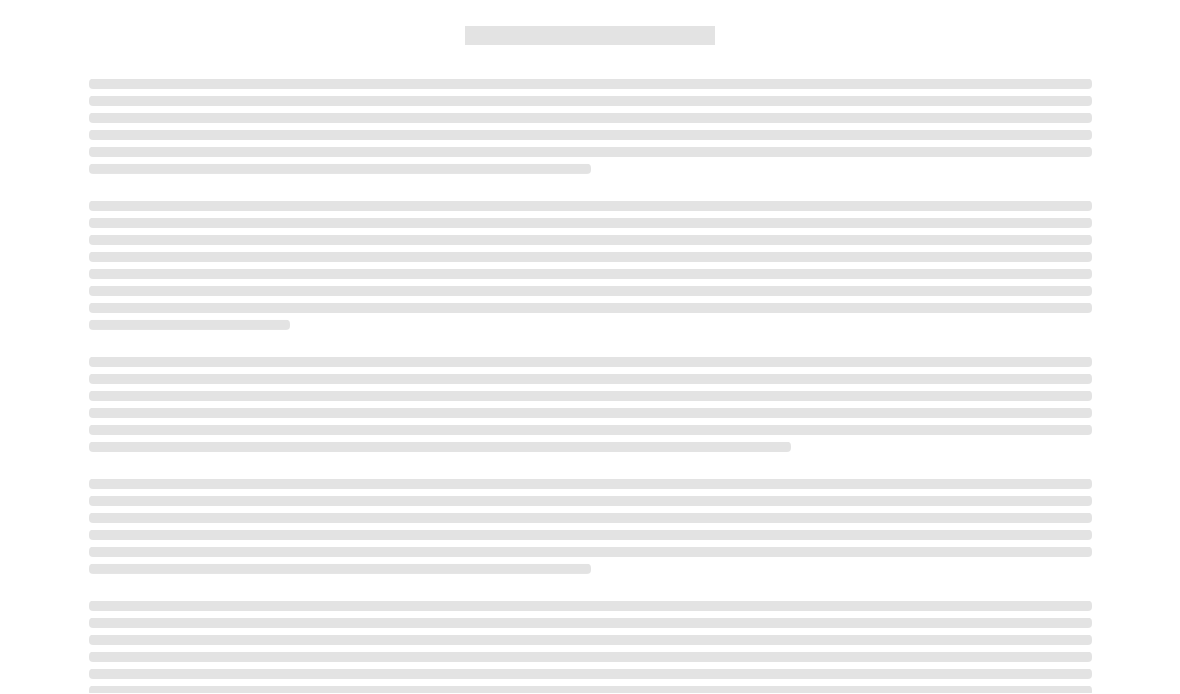 scroll, scrollTop: 73, scrollLeft: 0, axis: vertical 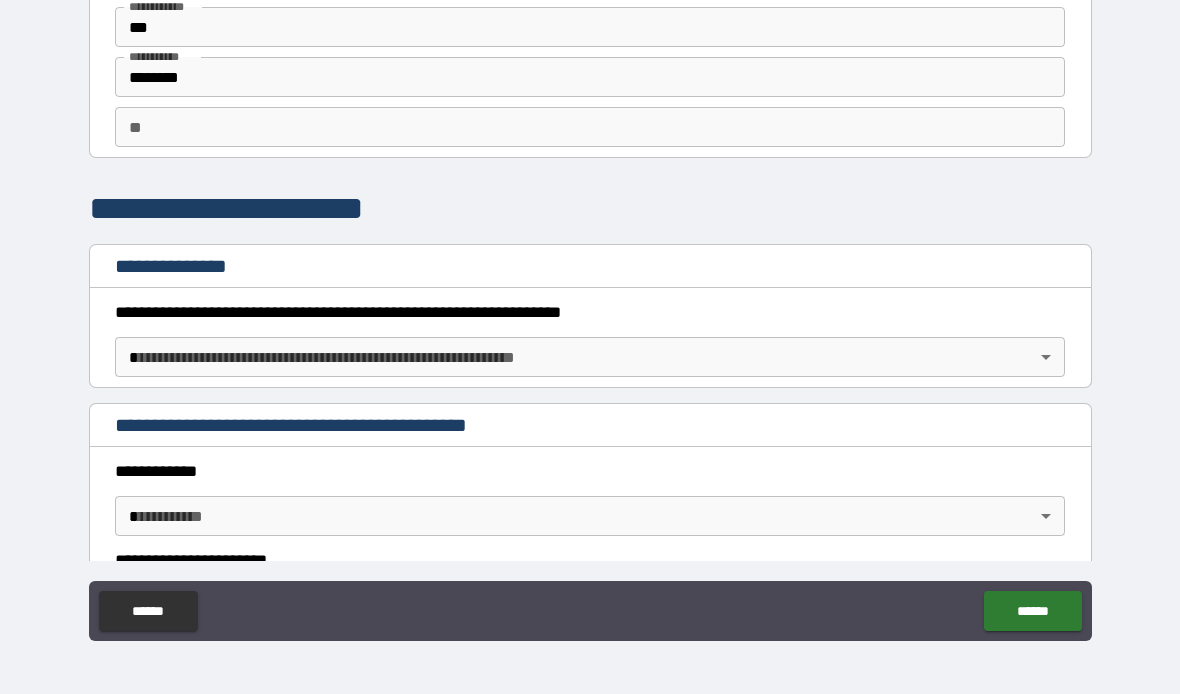 click on "**********" at bounding box center (590, 310) 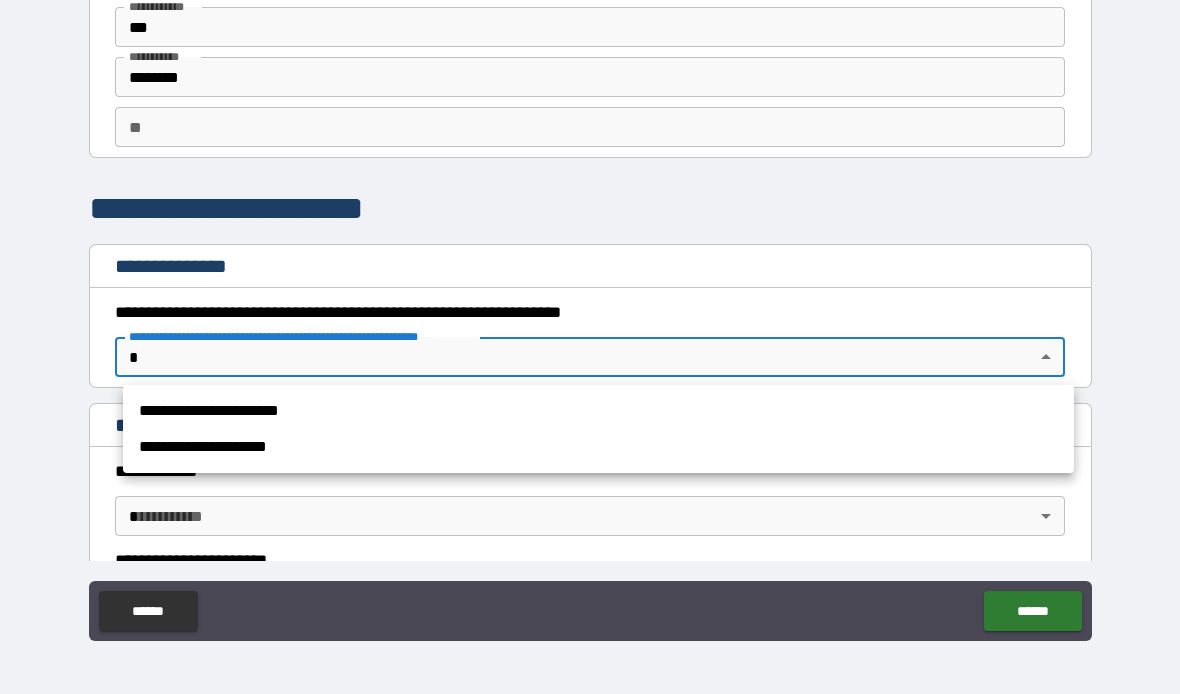 click on "**********" at bounding box center (598, 411) 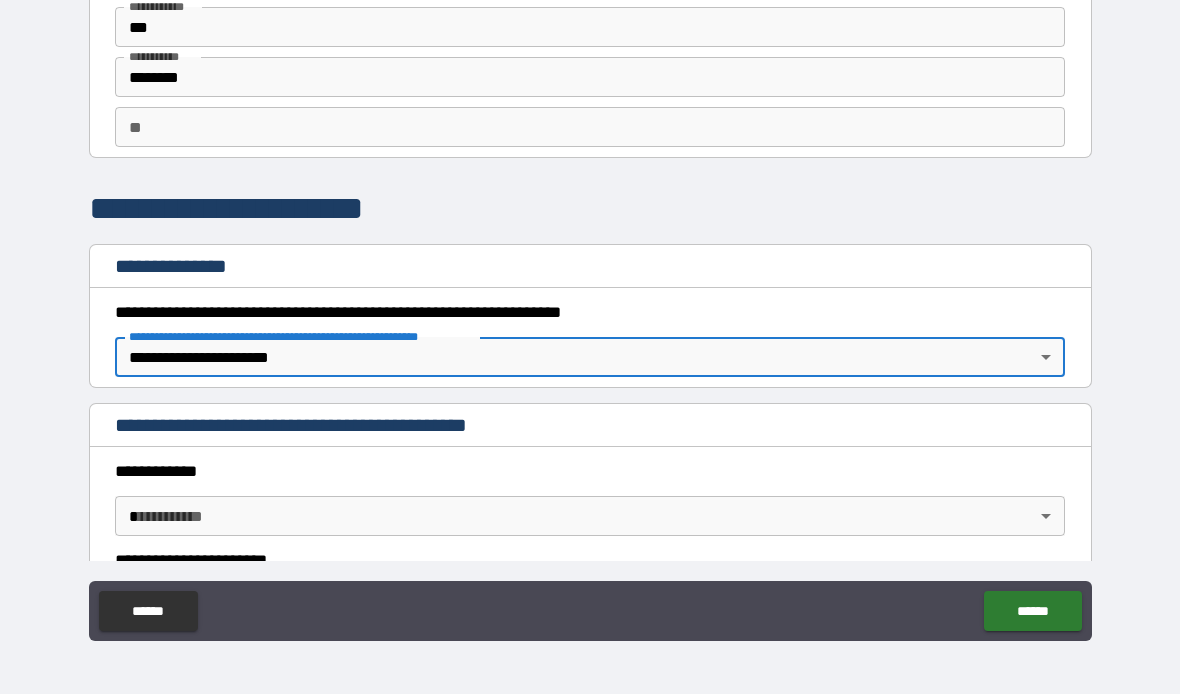 click on "**********" at bounding box center [590, 313] 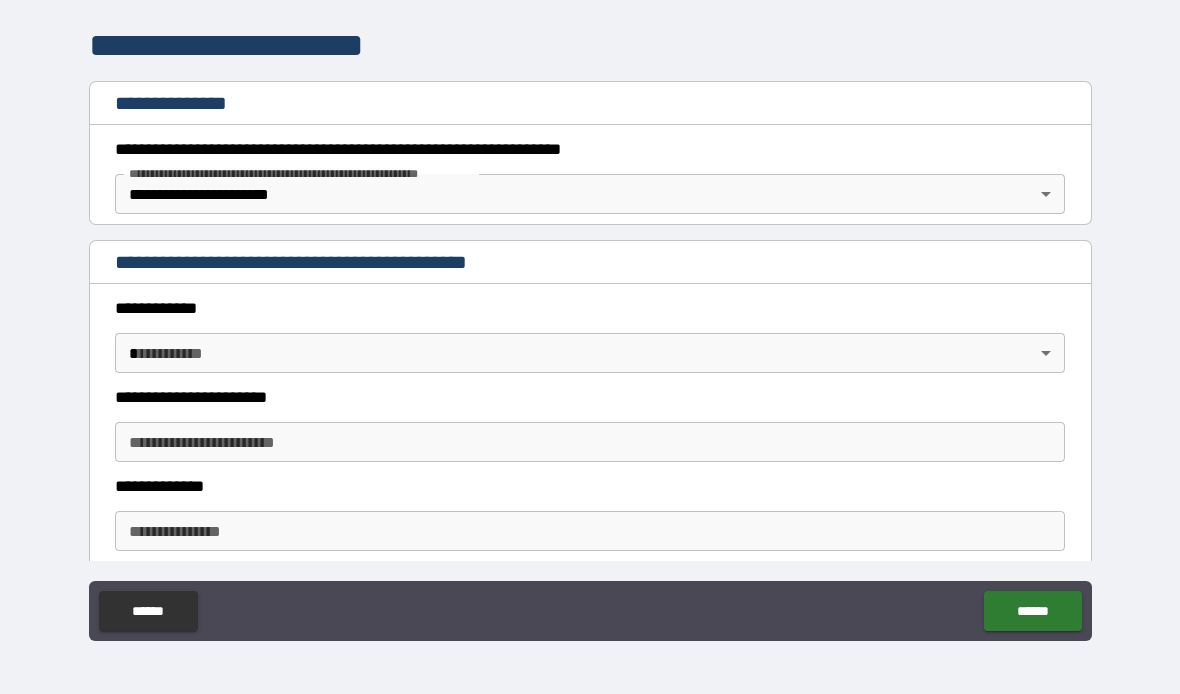 scroll, scrollTop: 239, scrollLeft: 0, axis: vertical 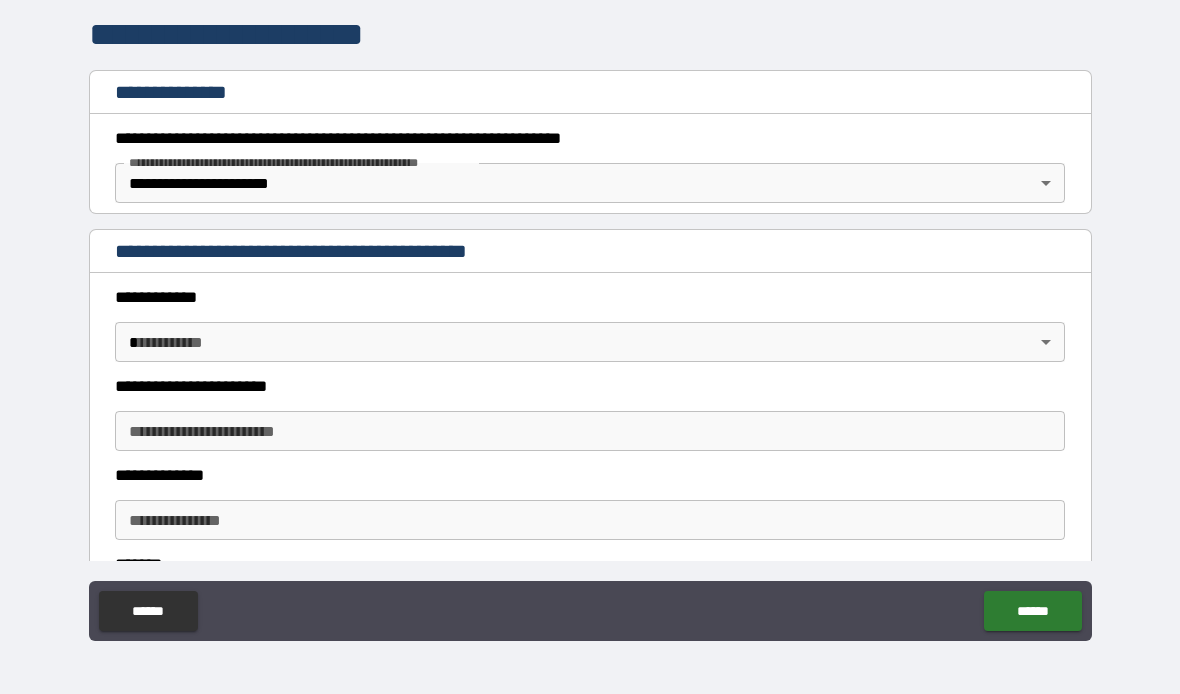 click on "**********" at bounding box center [590, 310] 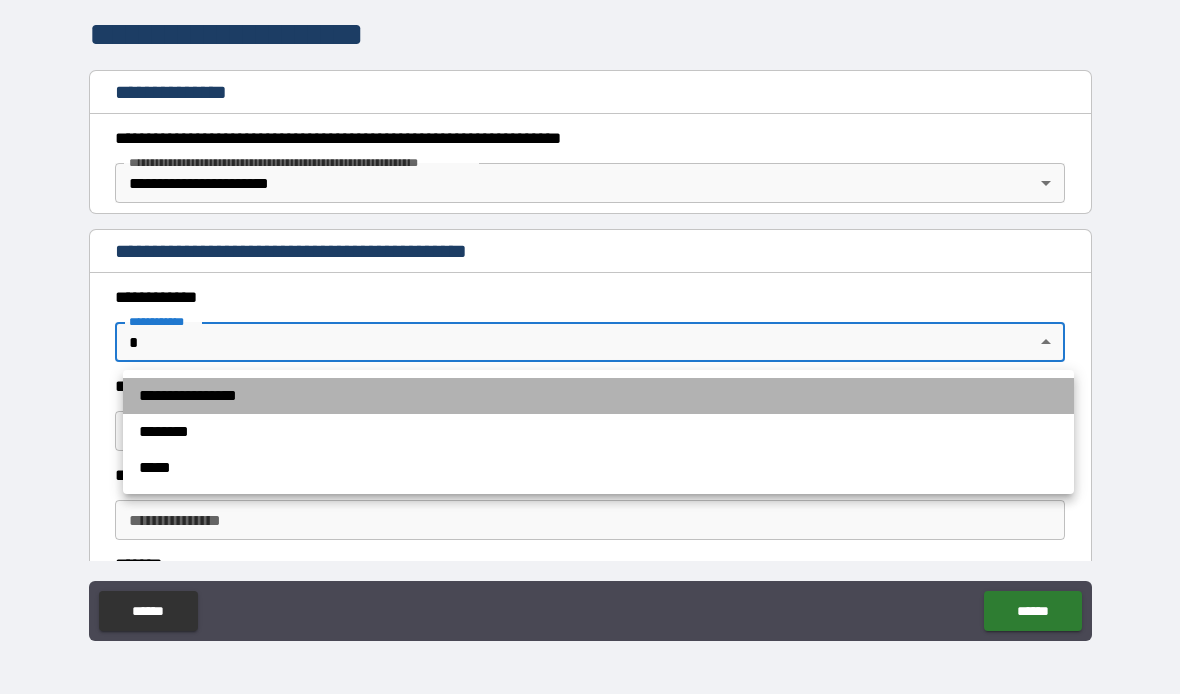 click on "**********" at bounding box center (598, 396) 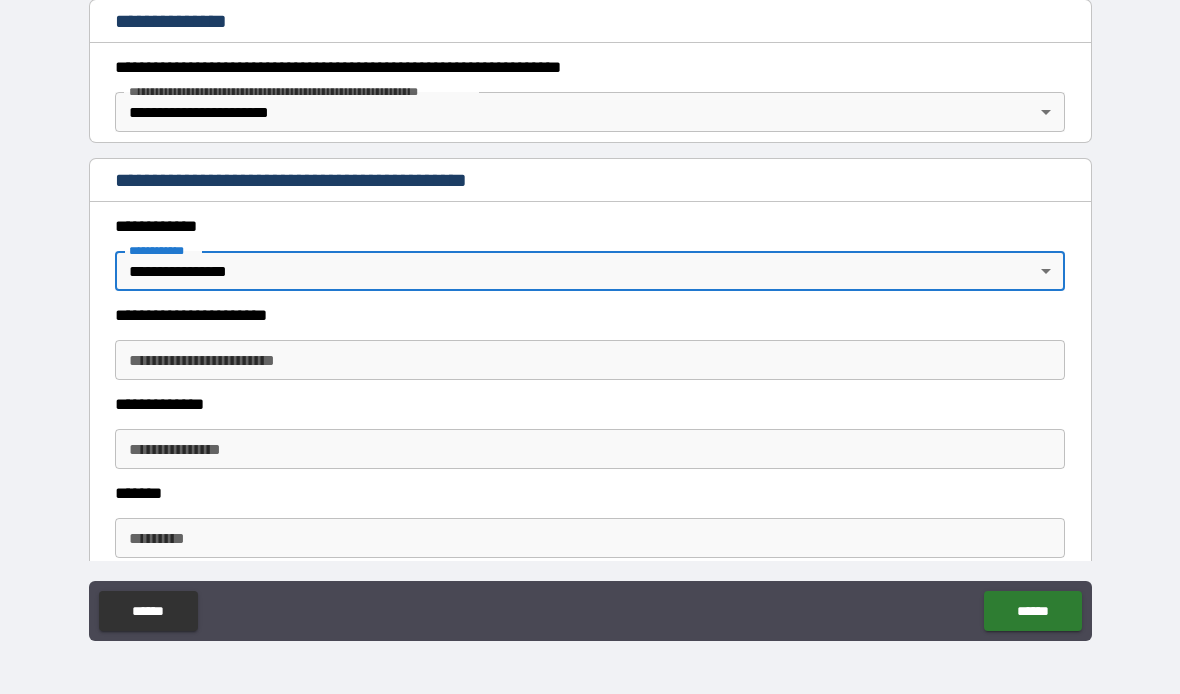 scroll, scrollTop: 321, scrollLeft: 0, axis: vertical 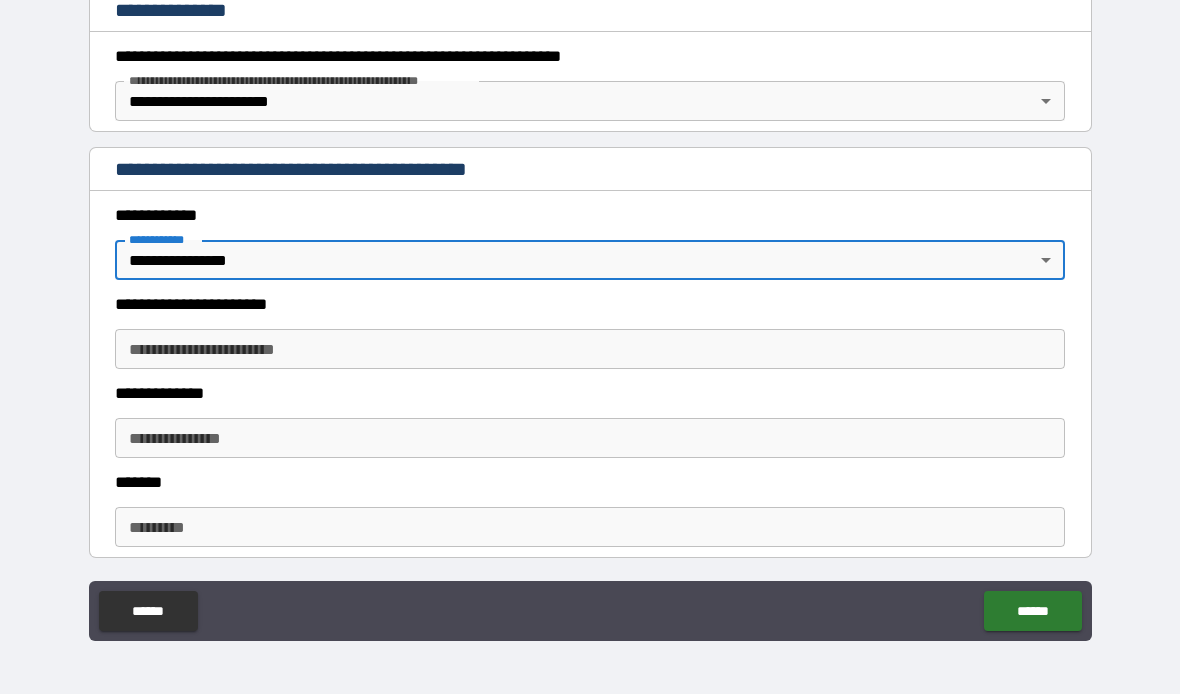 click on "**********" at bounding box center (590, 349) 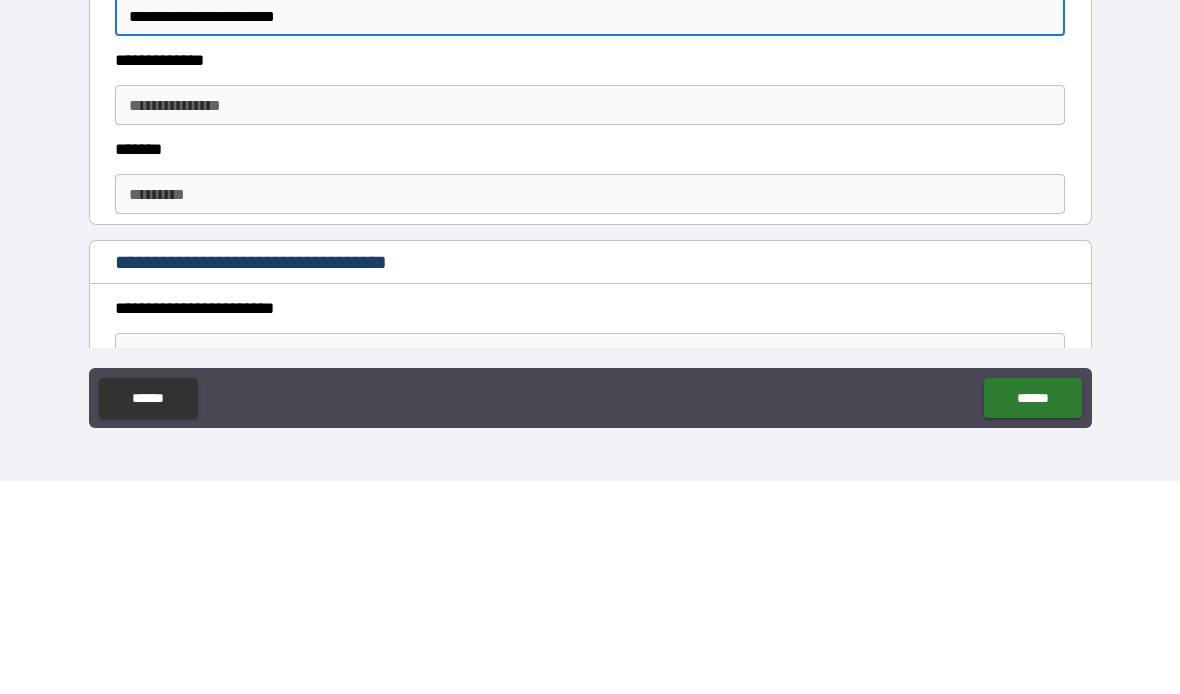 scroll, scrollTop: 439, scrollLeft: 0, axis: vertical 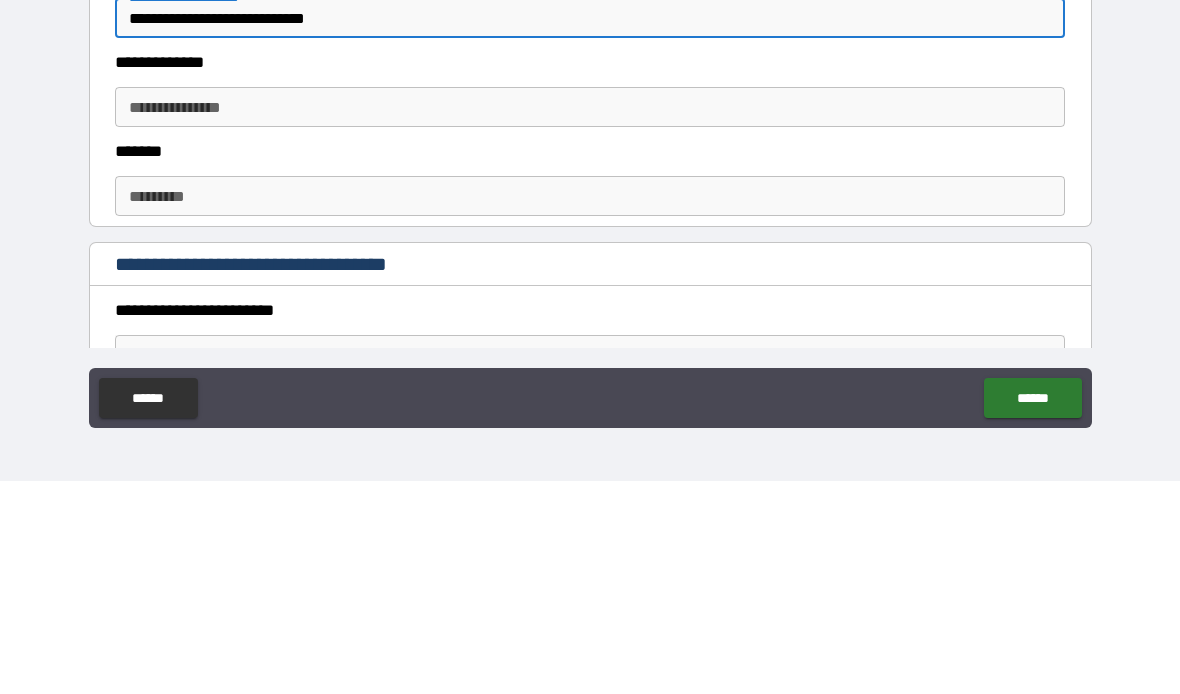 click on "**********" at bounding box center (590, 320) 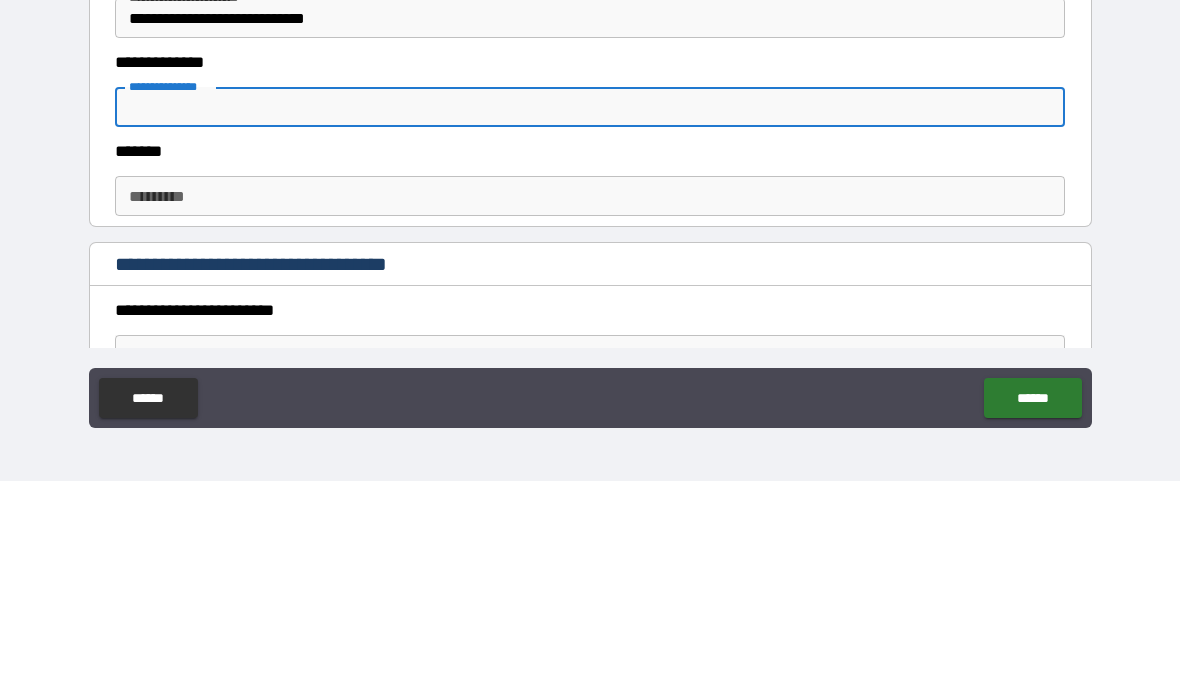 click on "**********" at bounding box center [590, 231] 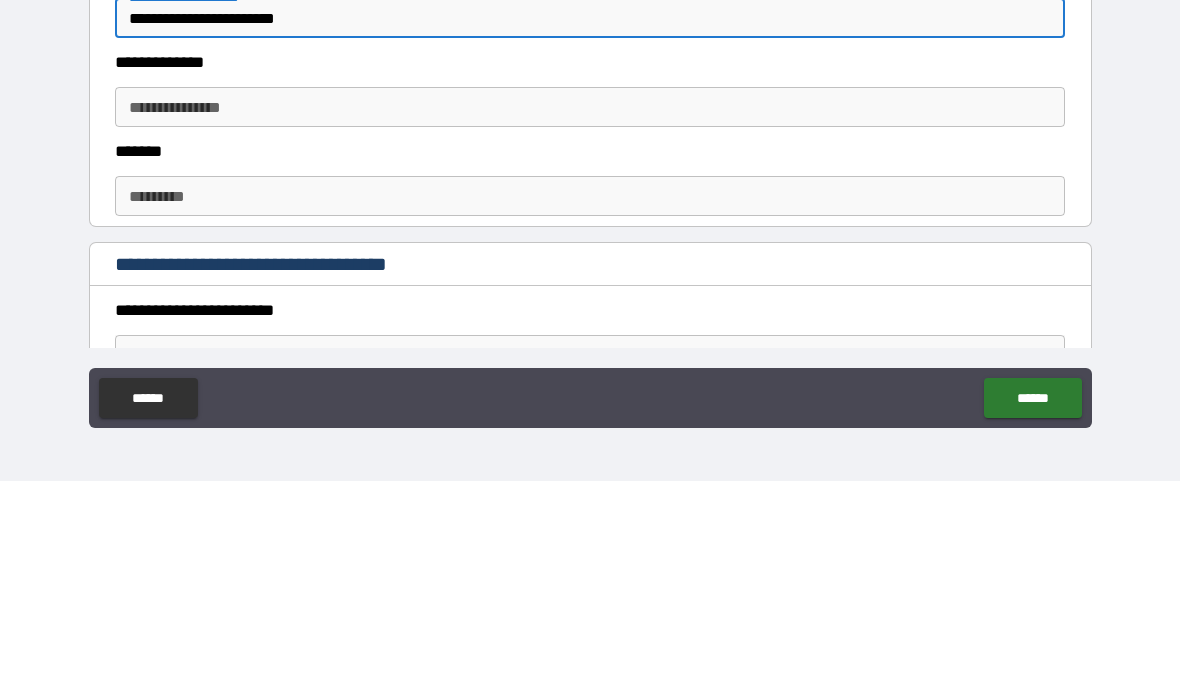 type on "**********" 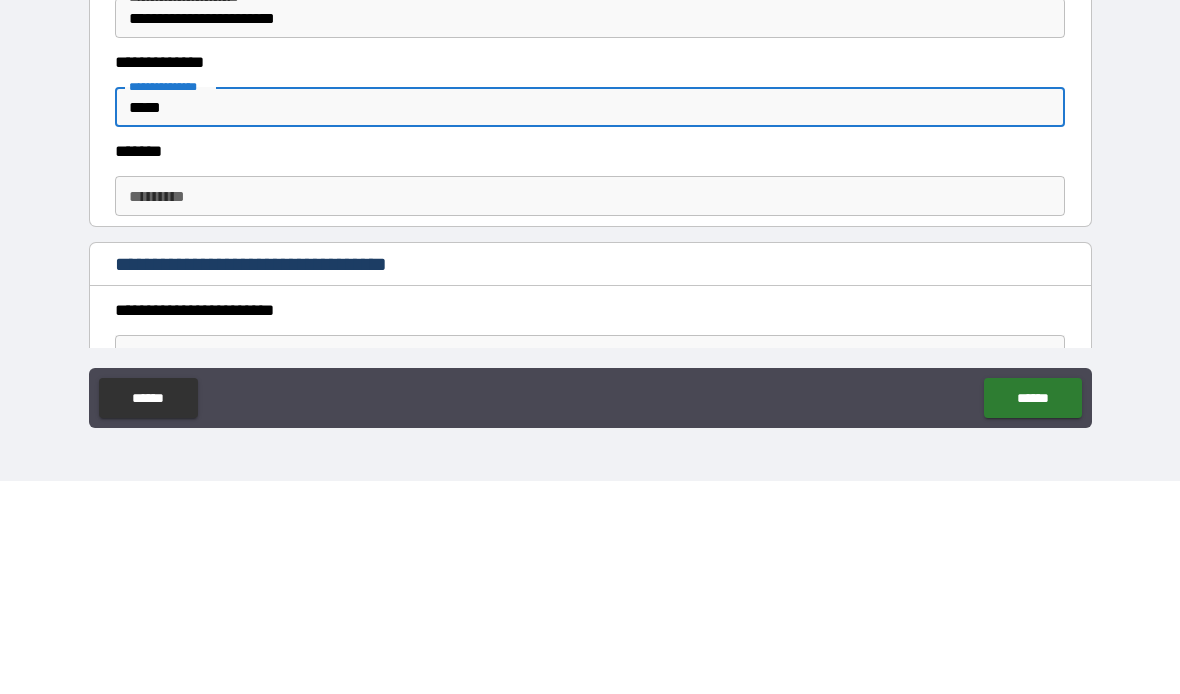 type on "*****" 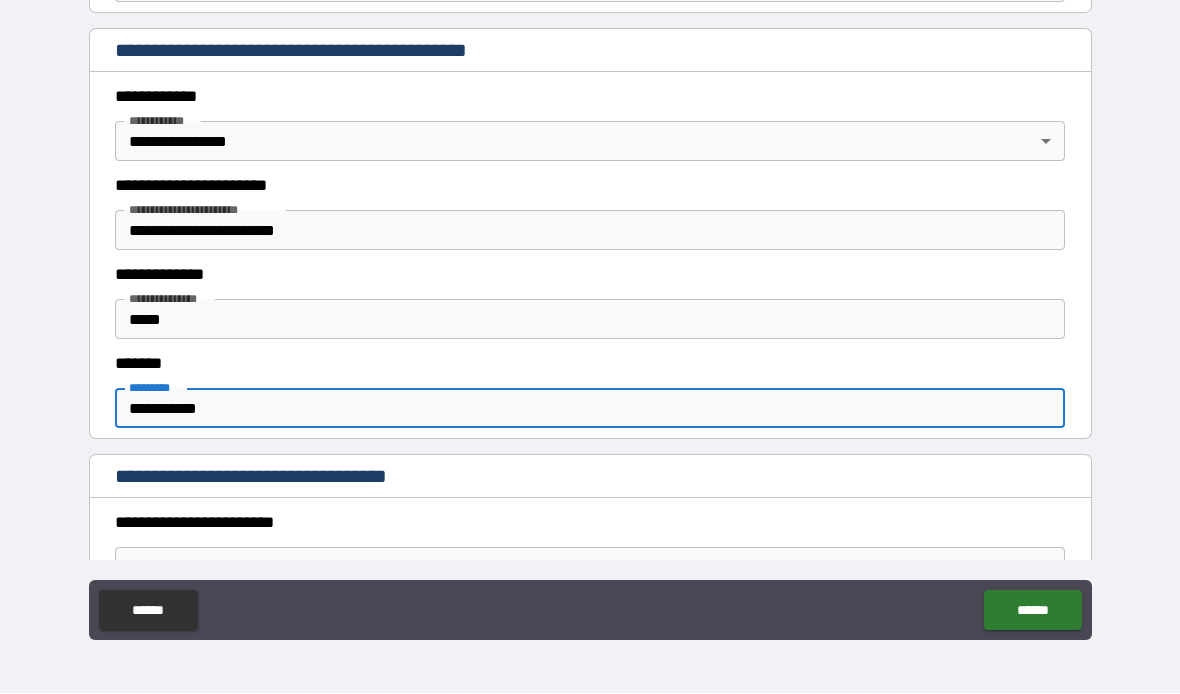 type on "**********" 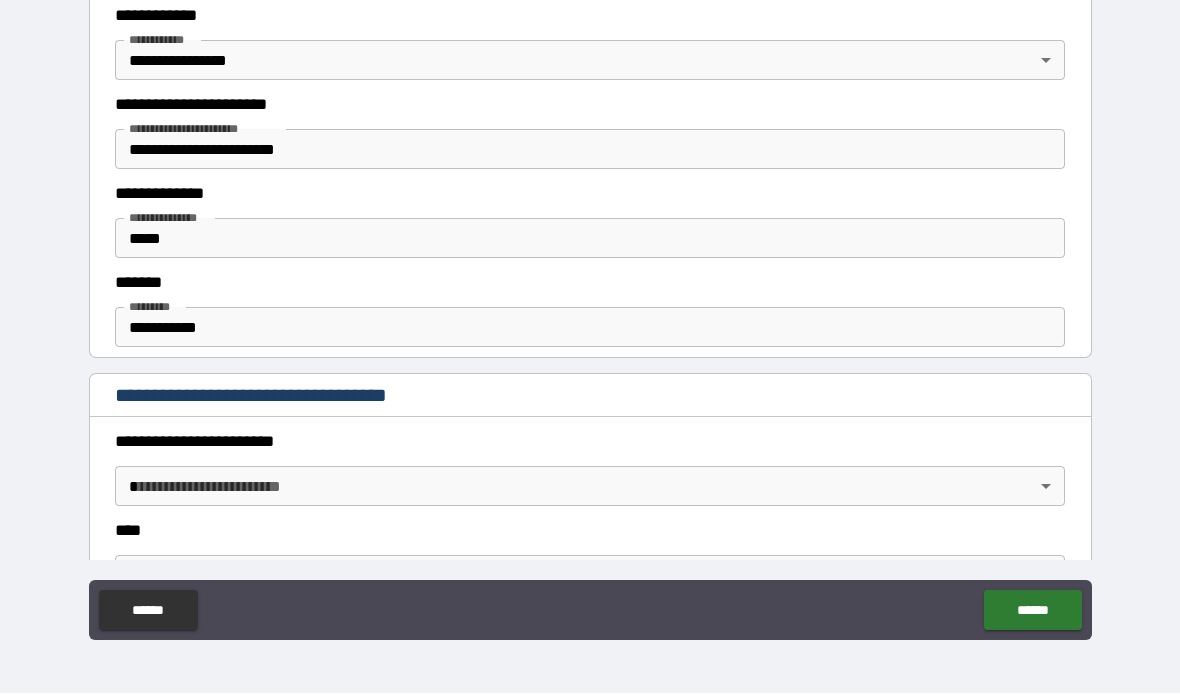 scroll, scrollTop: 522, scrollLeft: 0, axis: vertical 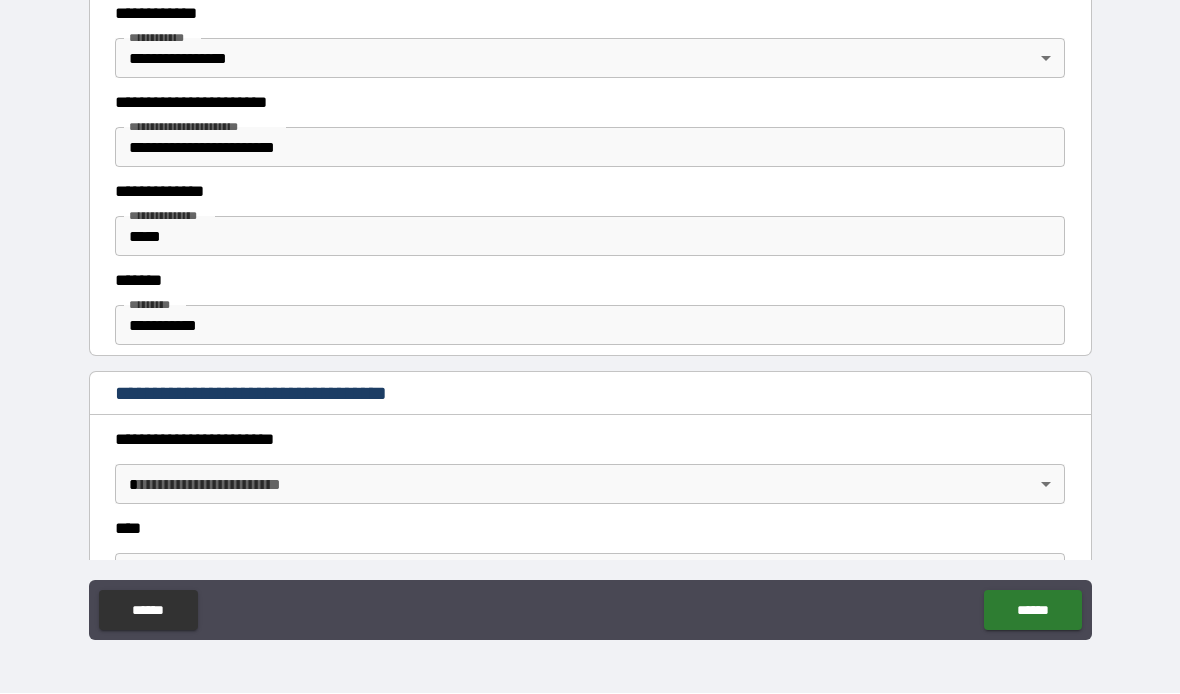 click on "**********" at bounding box center [590, 310] 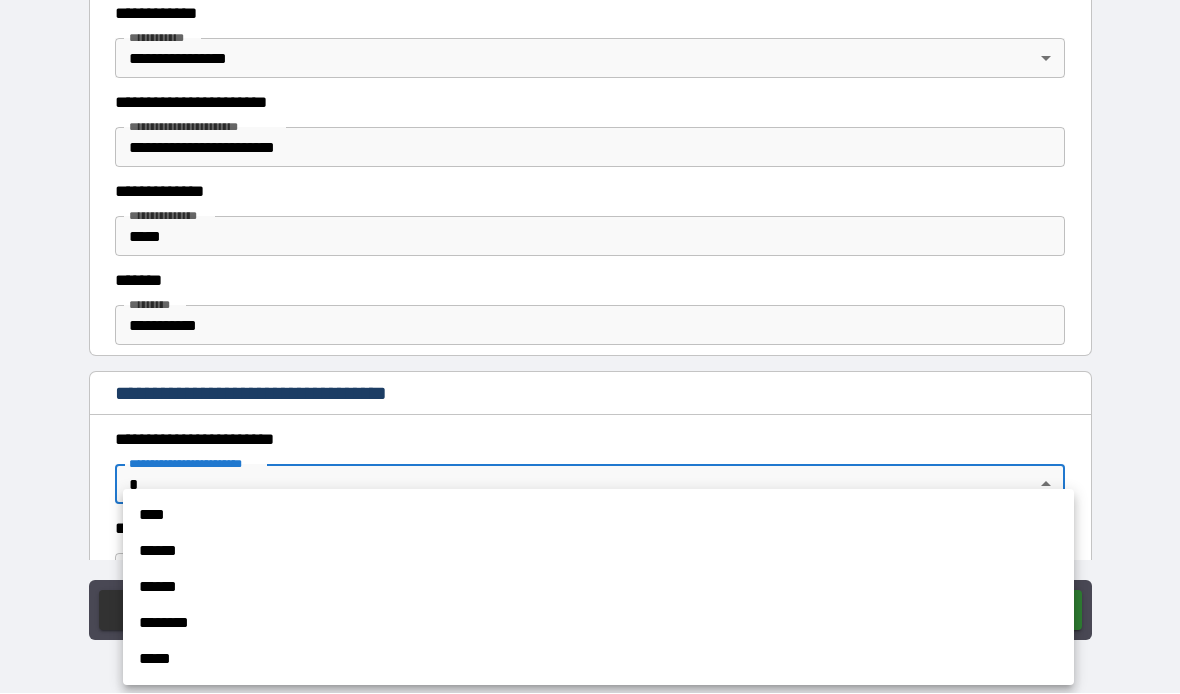 click on "****" at bounding box center (598, 516) 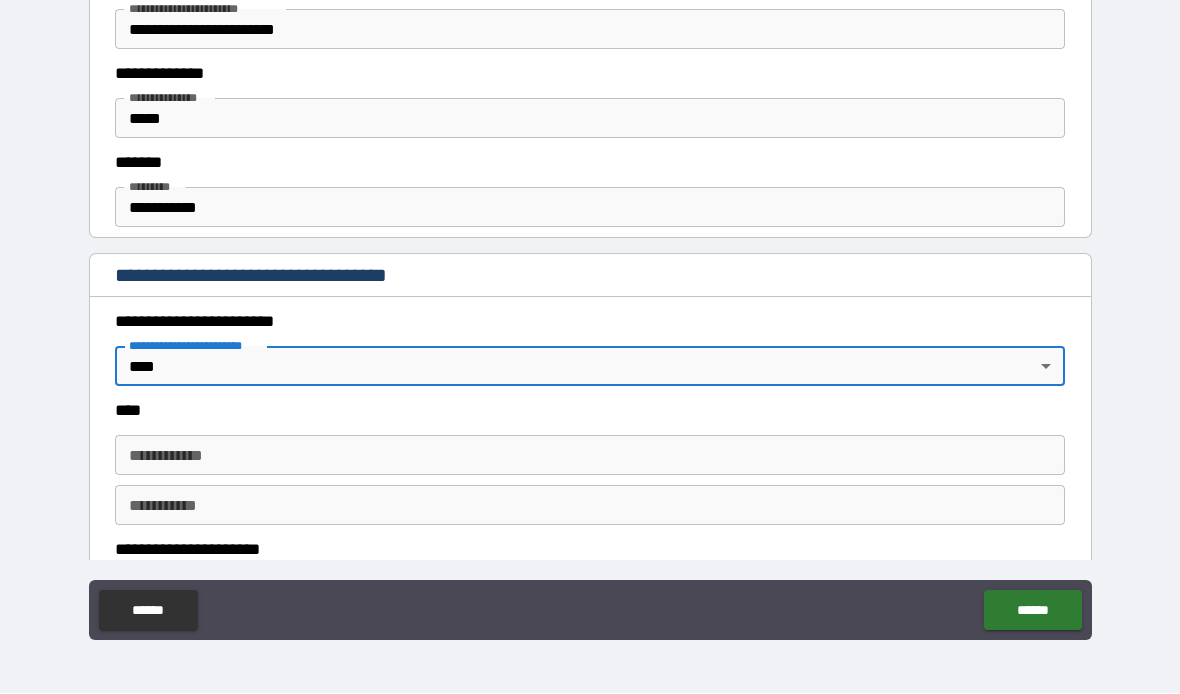 scroll, scrollTop: 656, scrollLeft: 0, axis: vertical 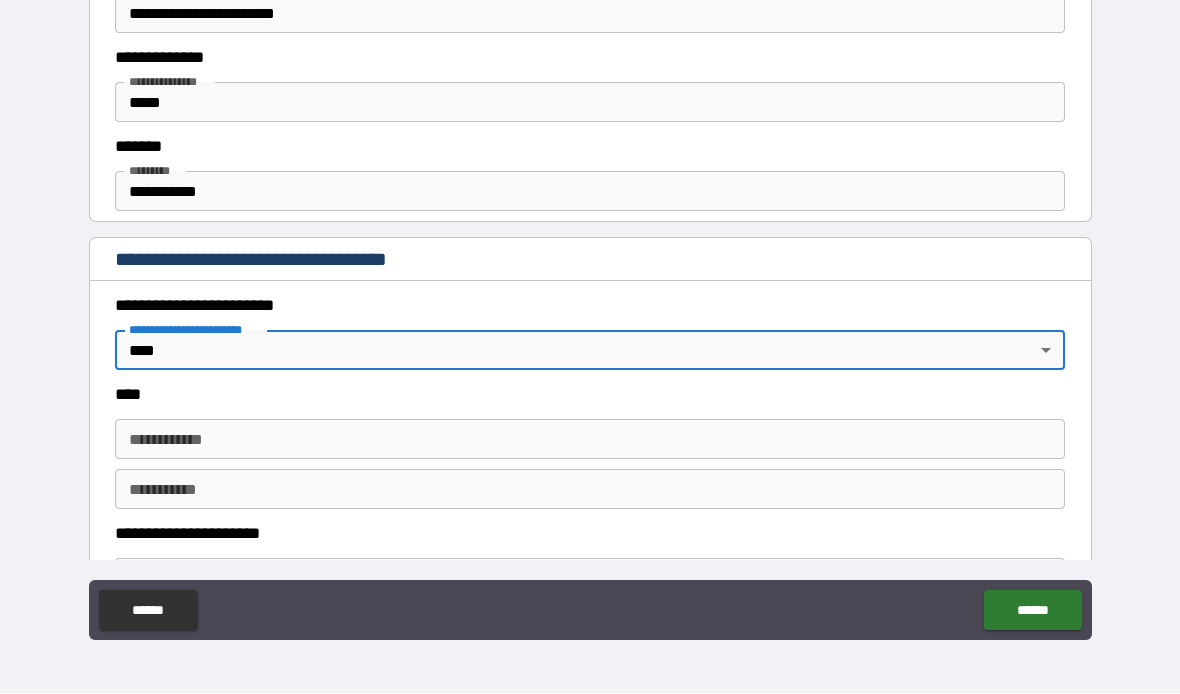 click on "**********" at bounding box center [590, 440] 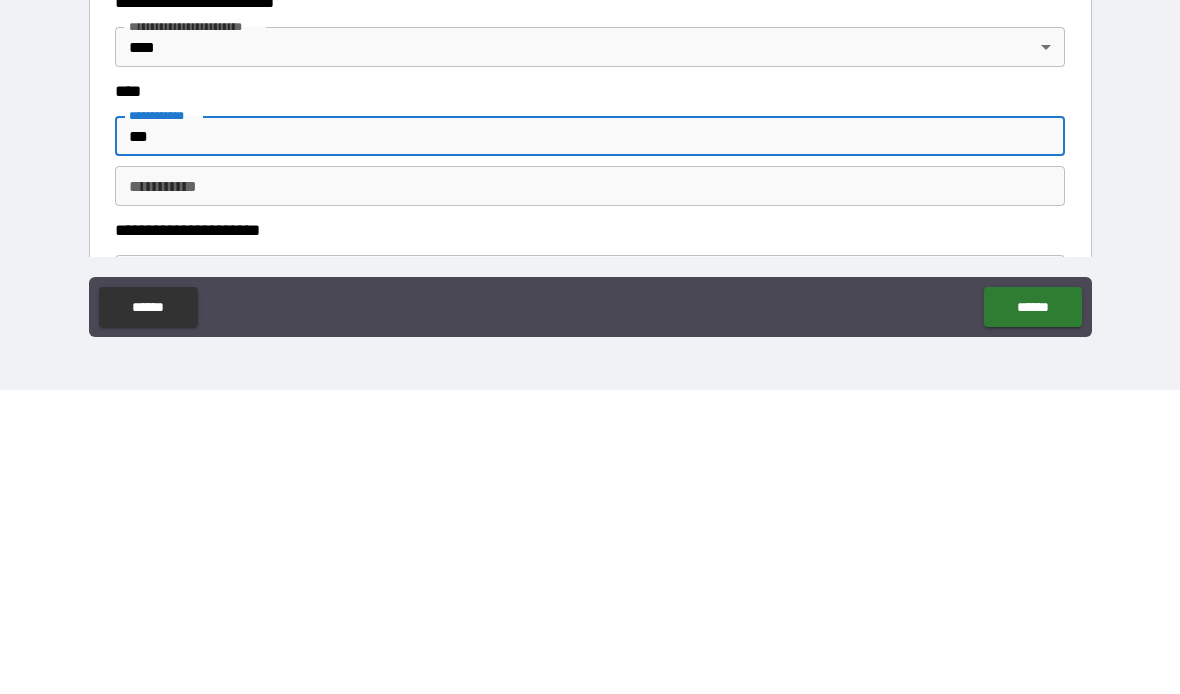 type on "***" 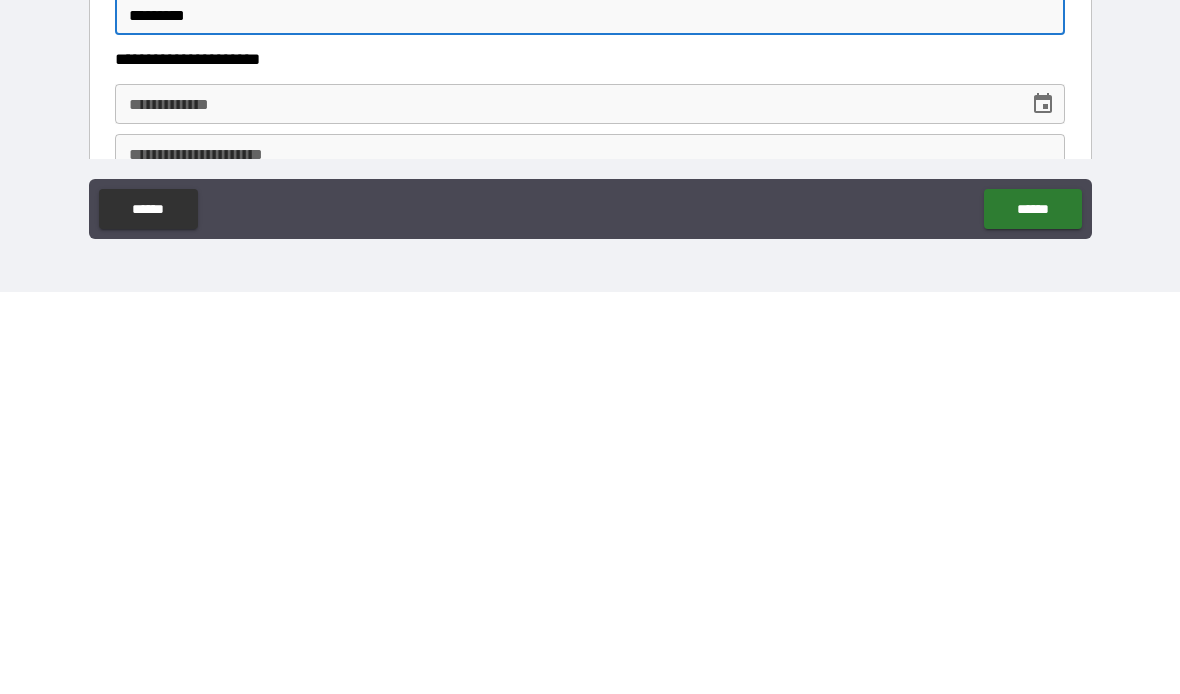 scroll, scrollTop: 732, scrollLeft: 0, axis: vertical 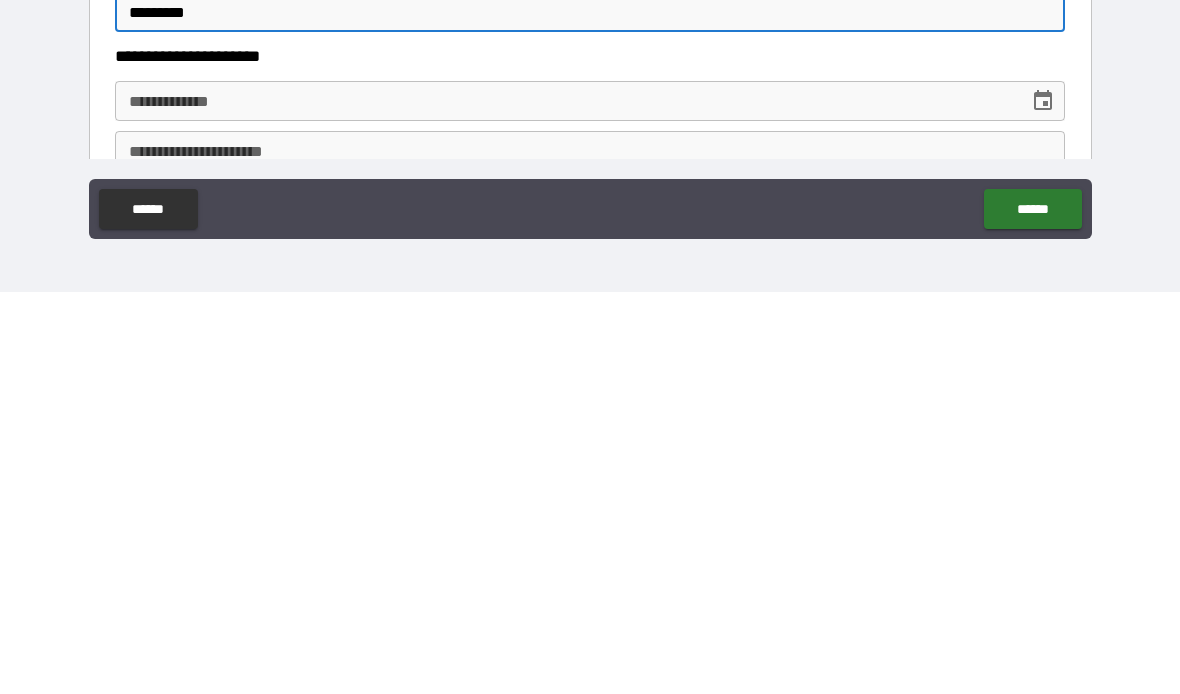 type on "********" 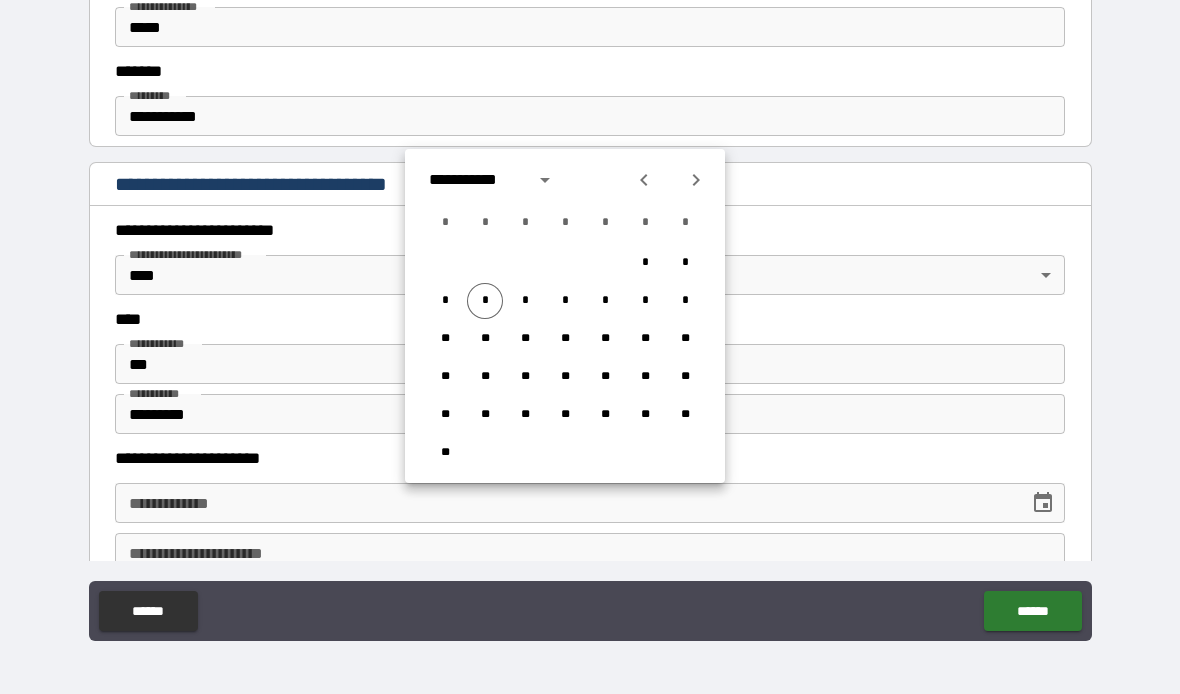 click 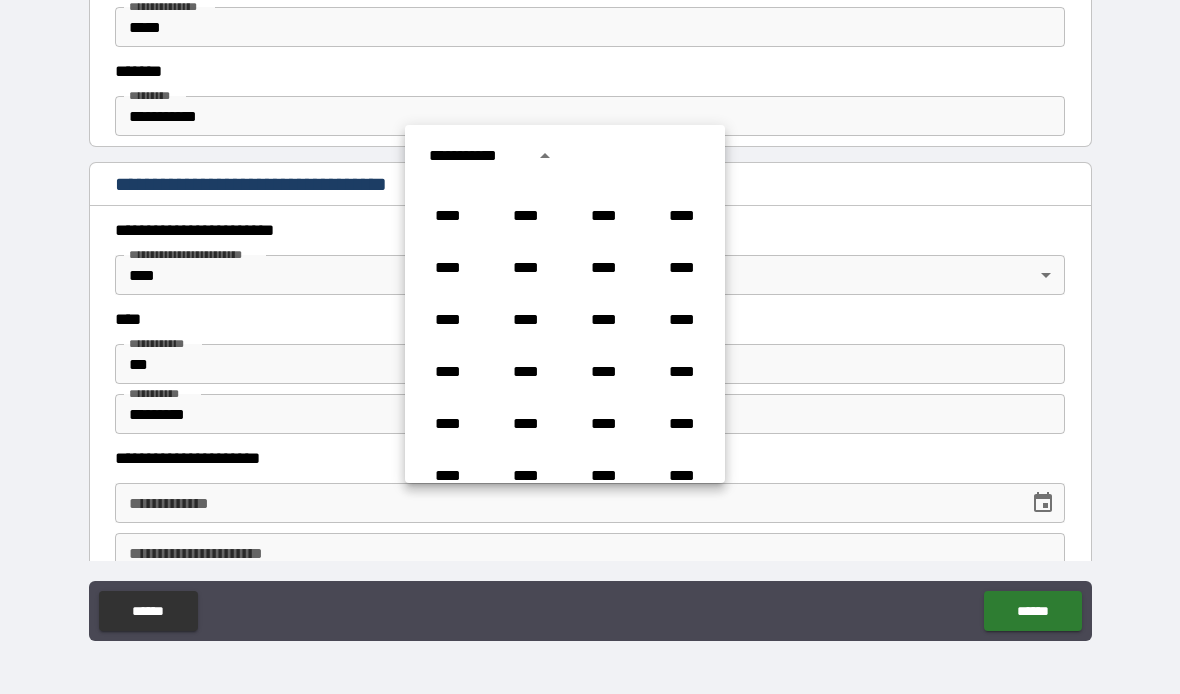 scroll, scrollTop: 664, scrollLeft: 0, axis: vertical 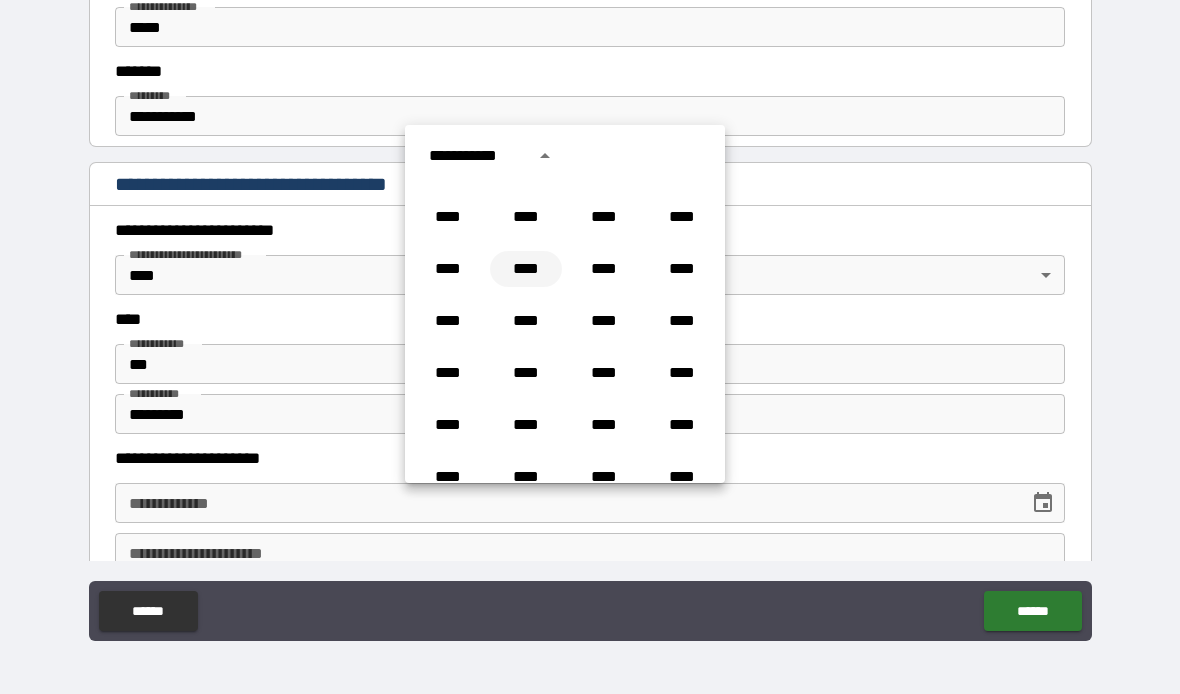 click on "****" at bounding box center [526, 269] 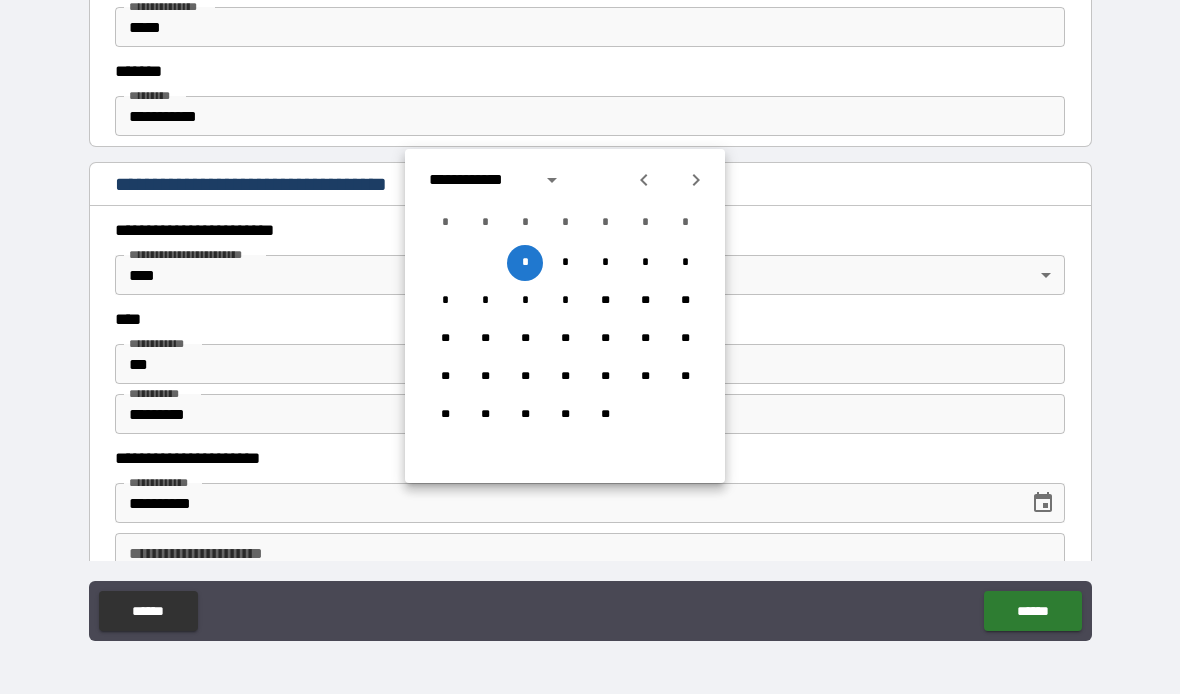 click 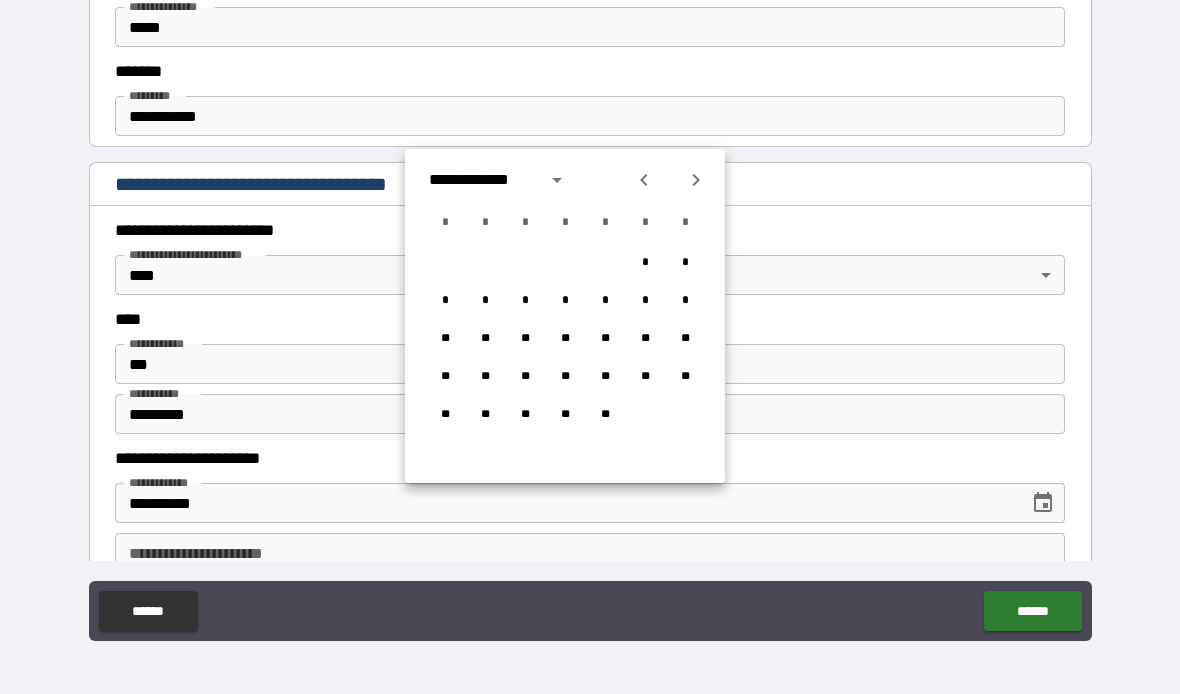 click 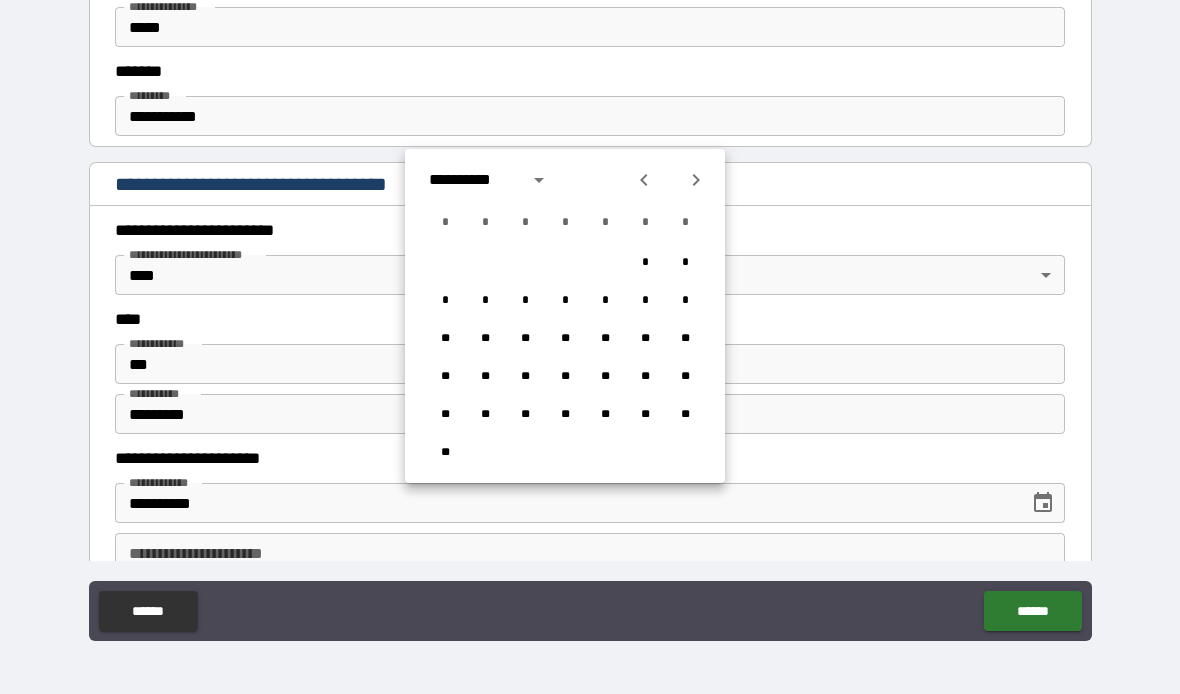 click 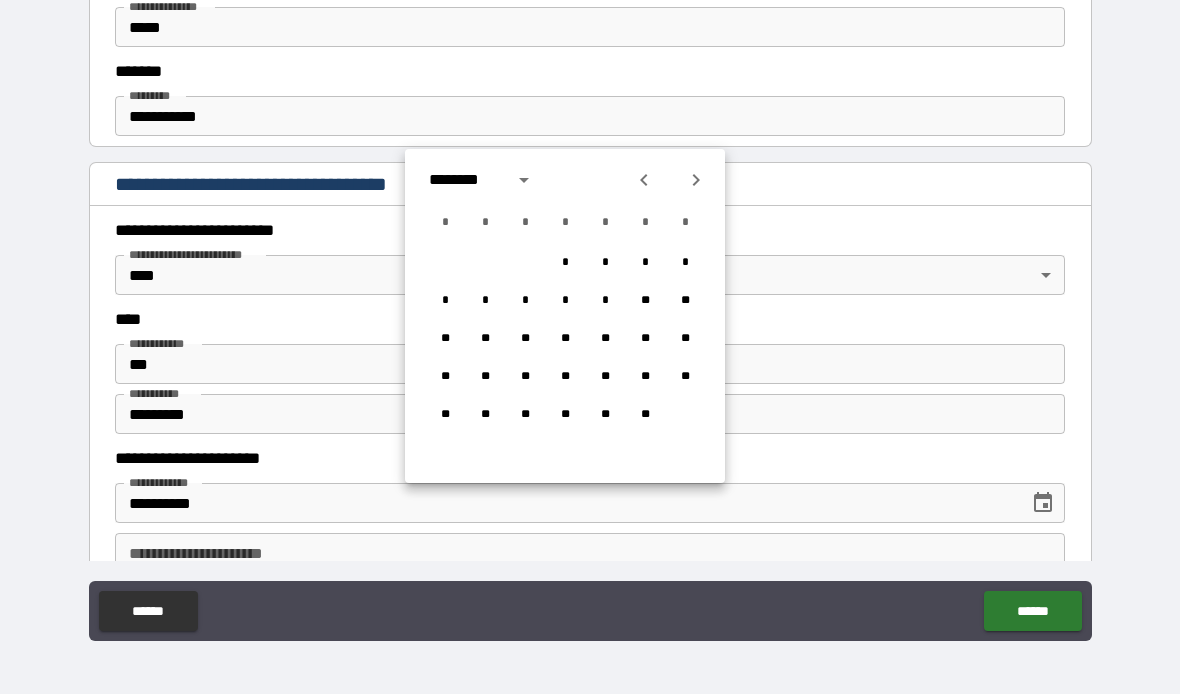 click 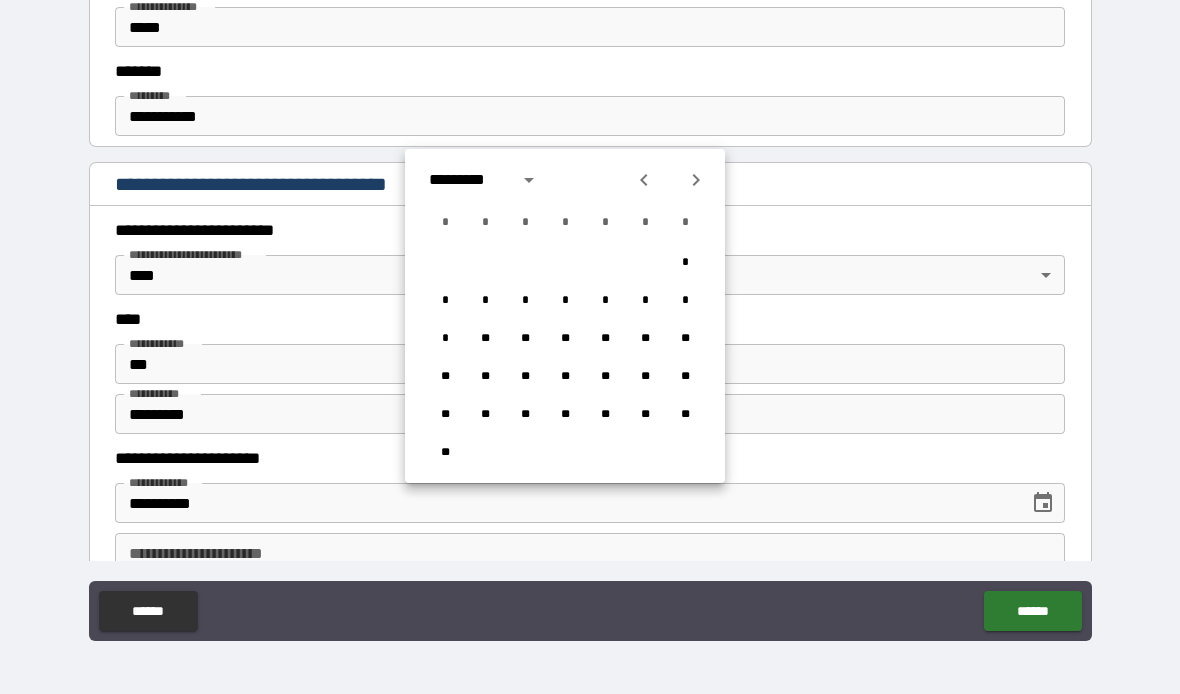 click 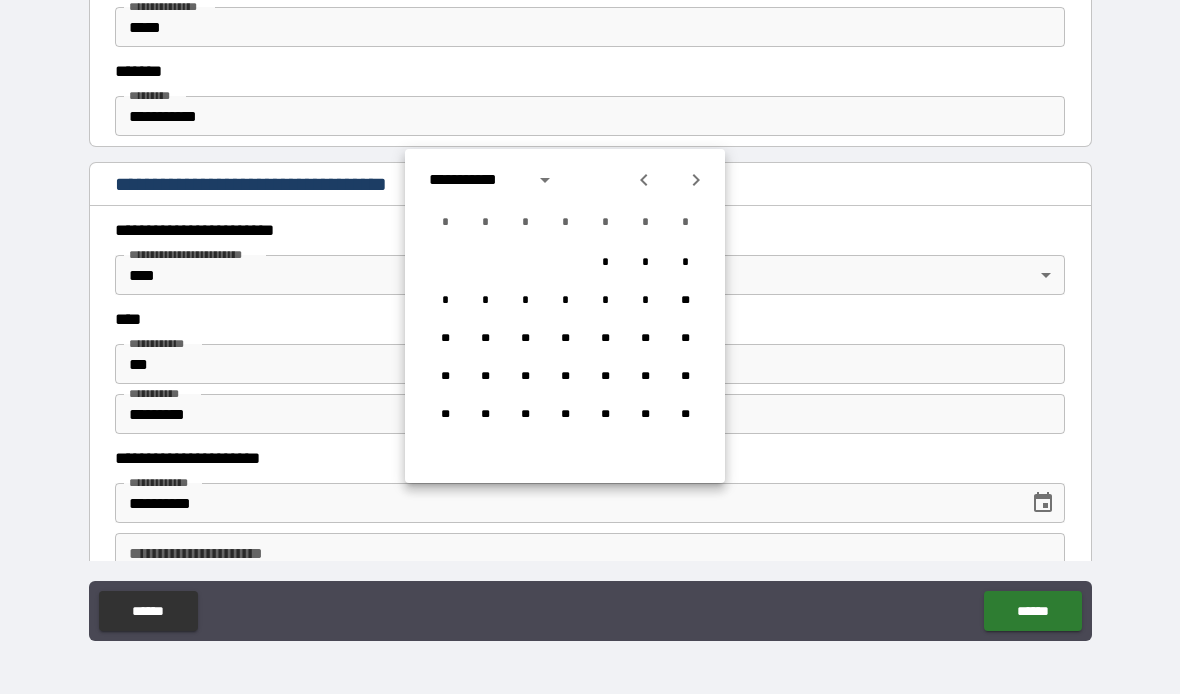 click 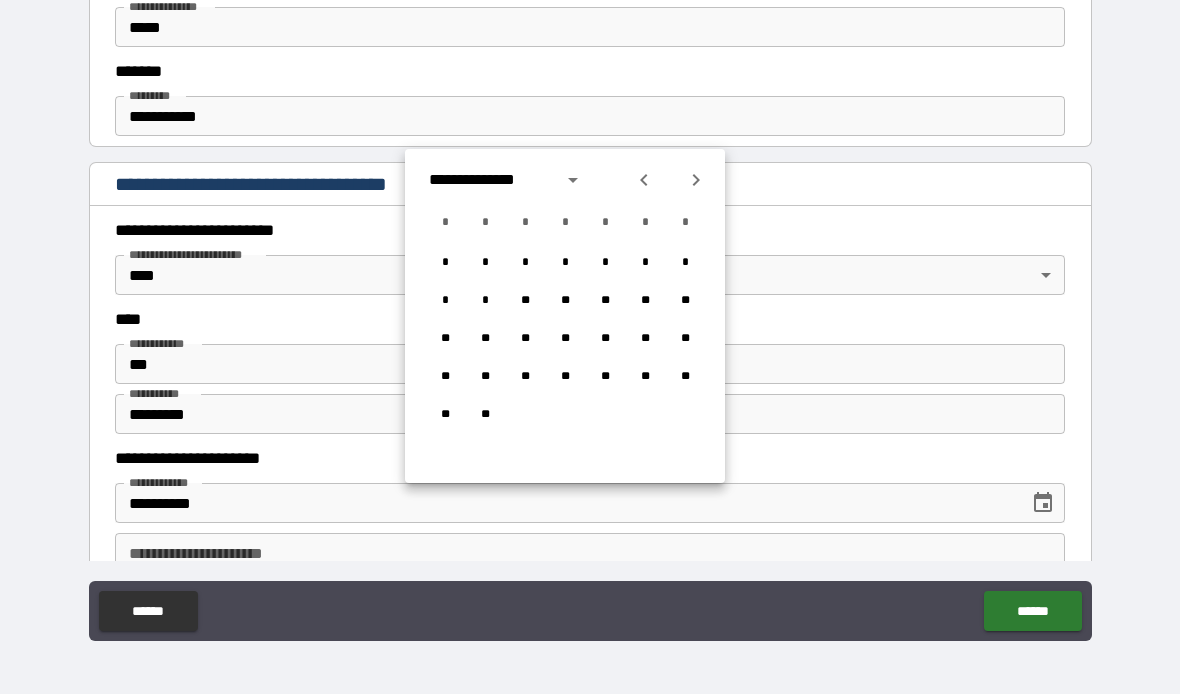 click 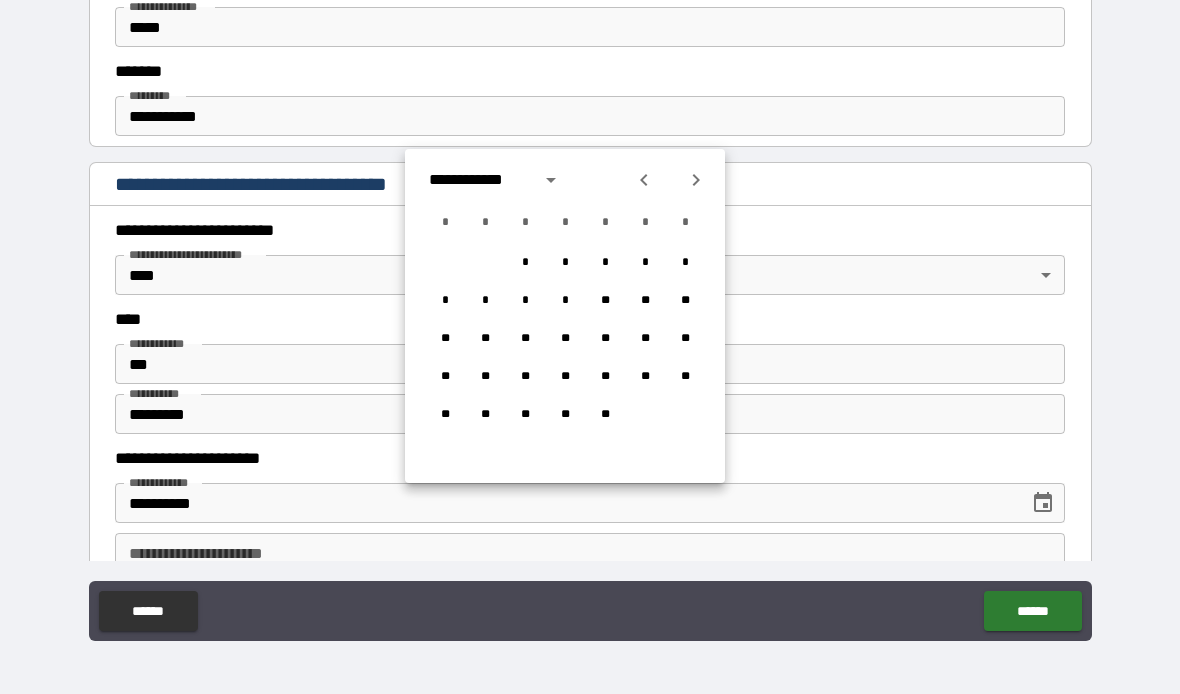click 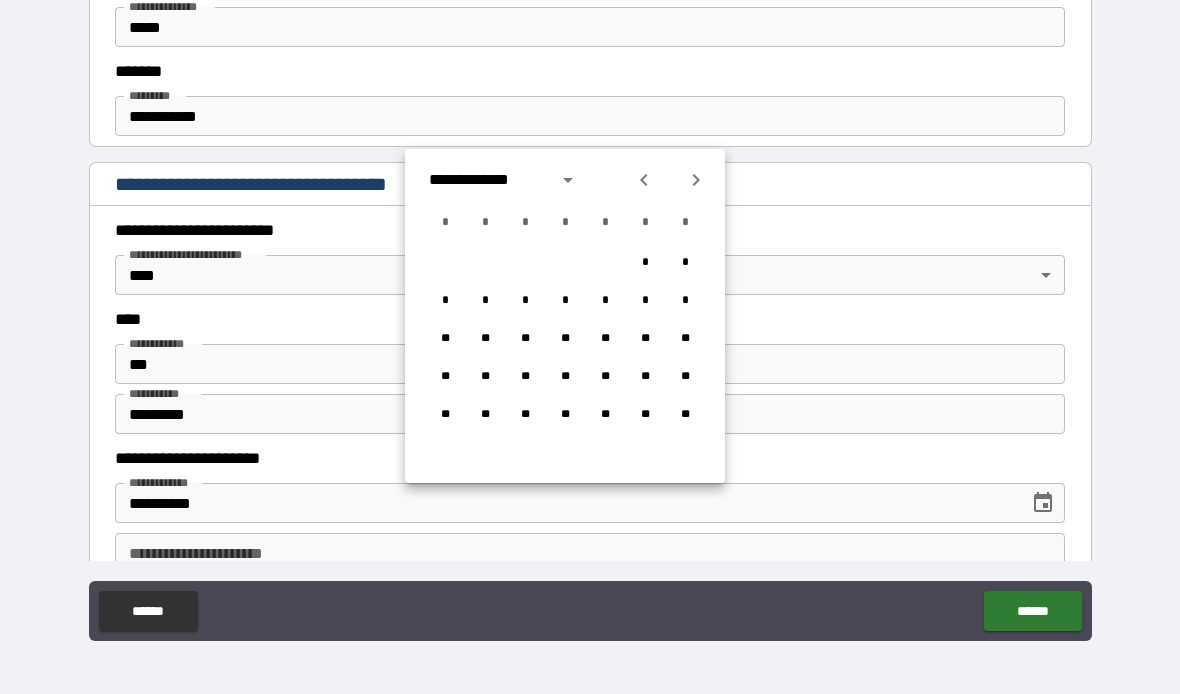 click 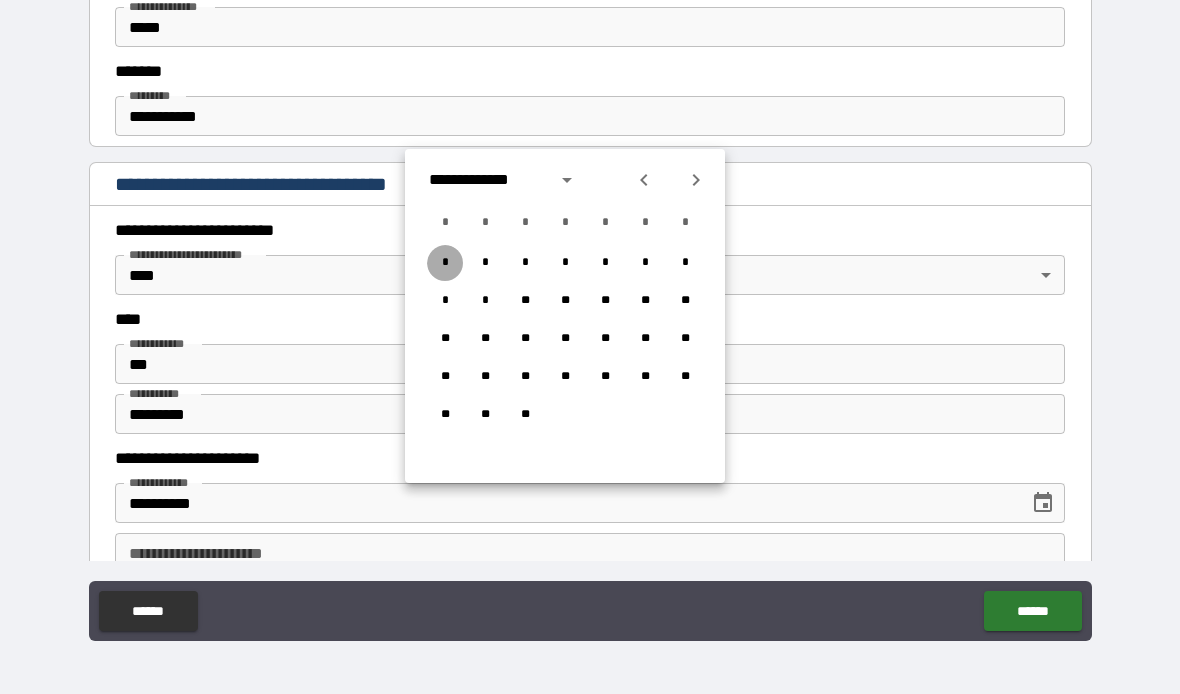click on "*" at bounding box center (445, 263) 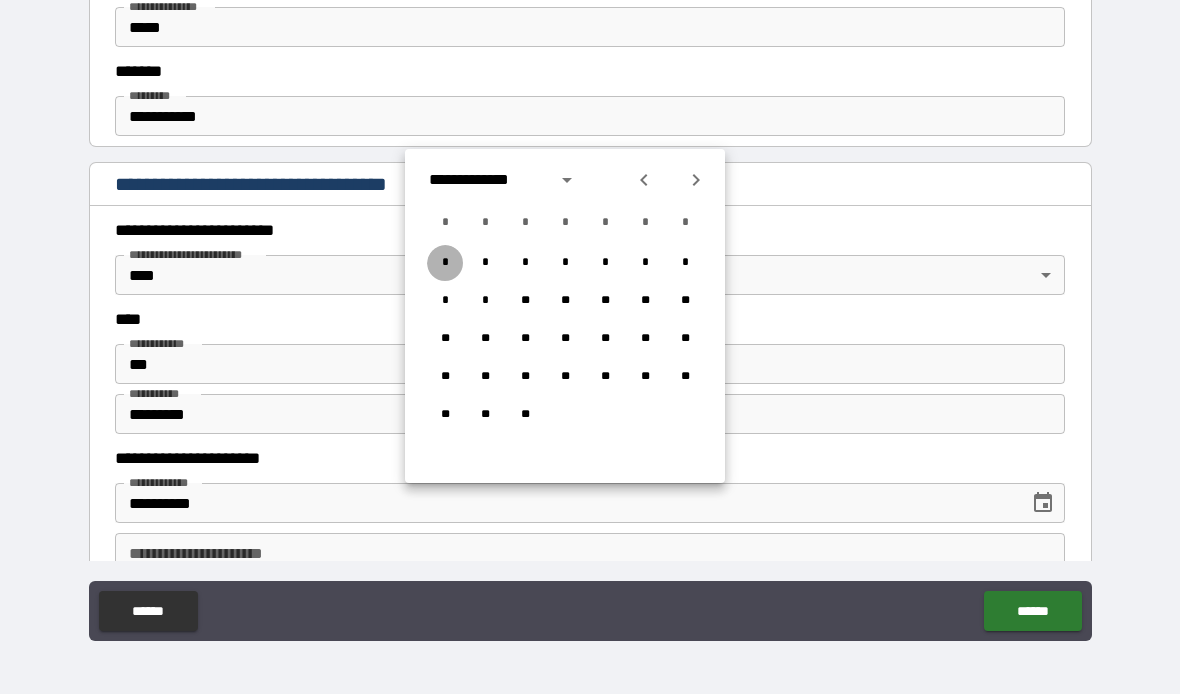 type on "**********" 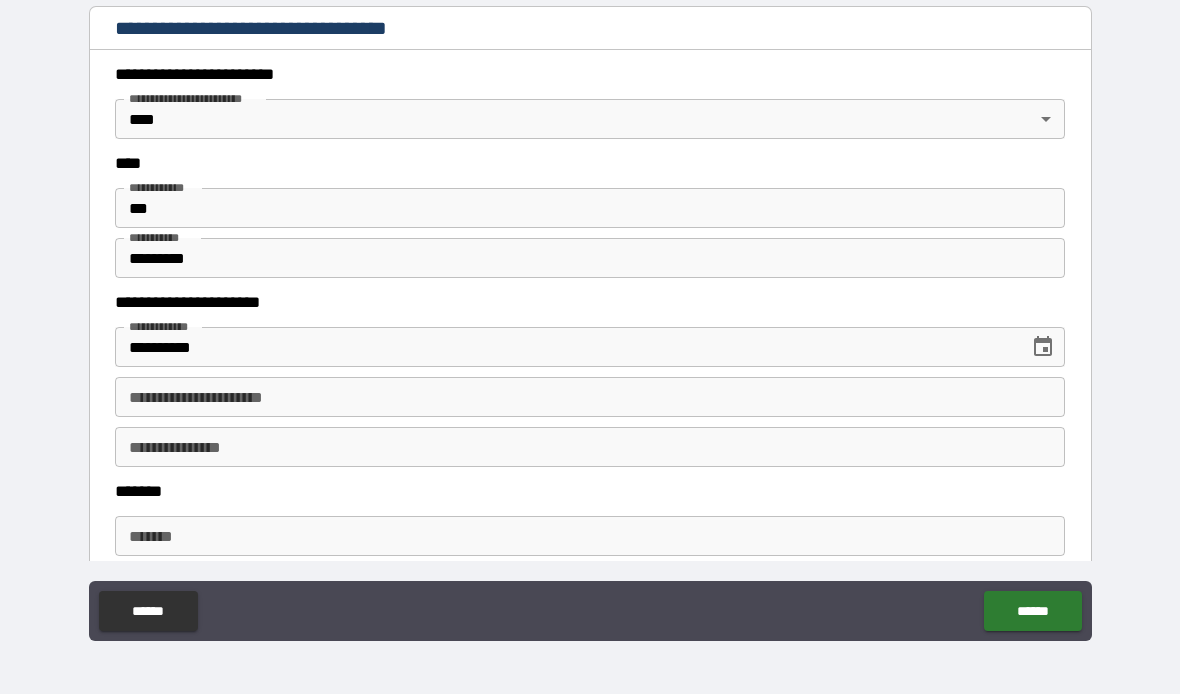scroll, scrollTop: 894, scrollLeft: 0, axis: vertical 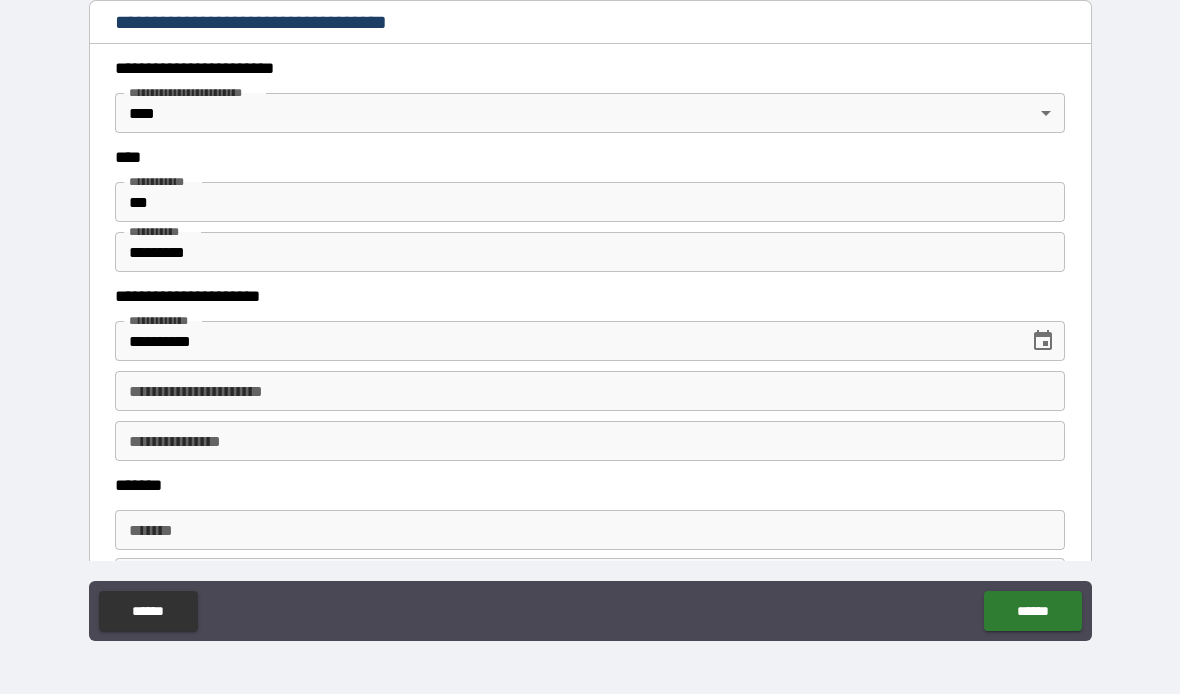 click on "**********" at bounding box center (590, 391) 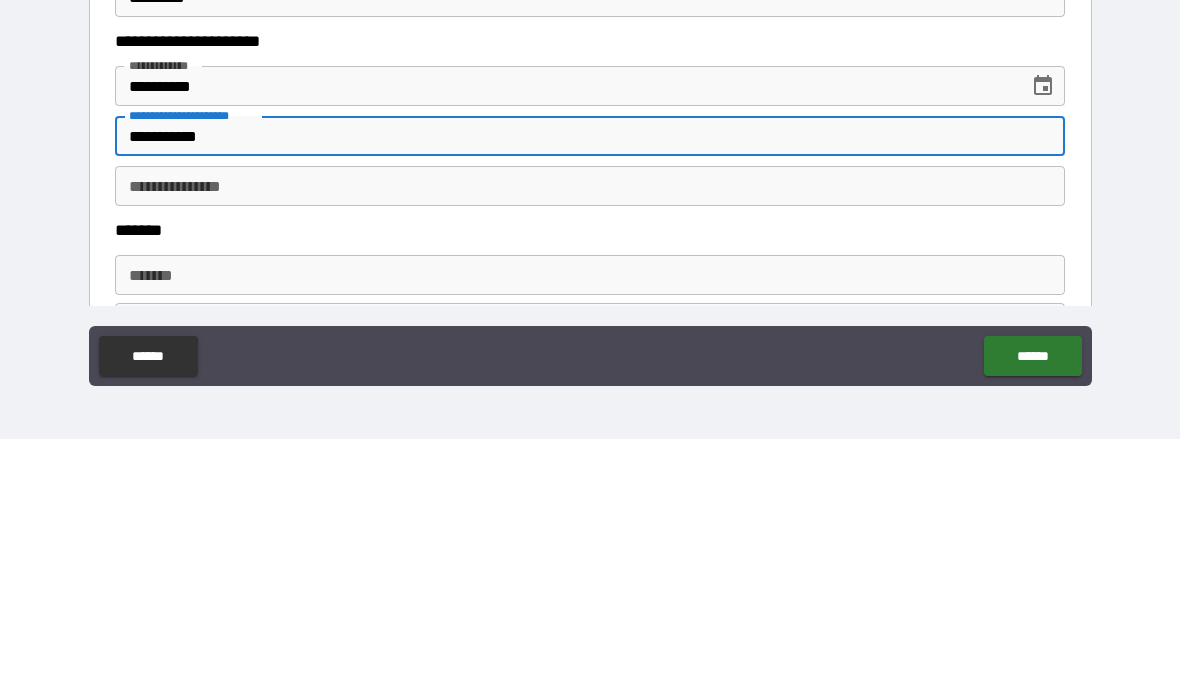 type on "**********" 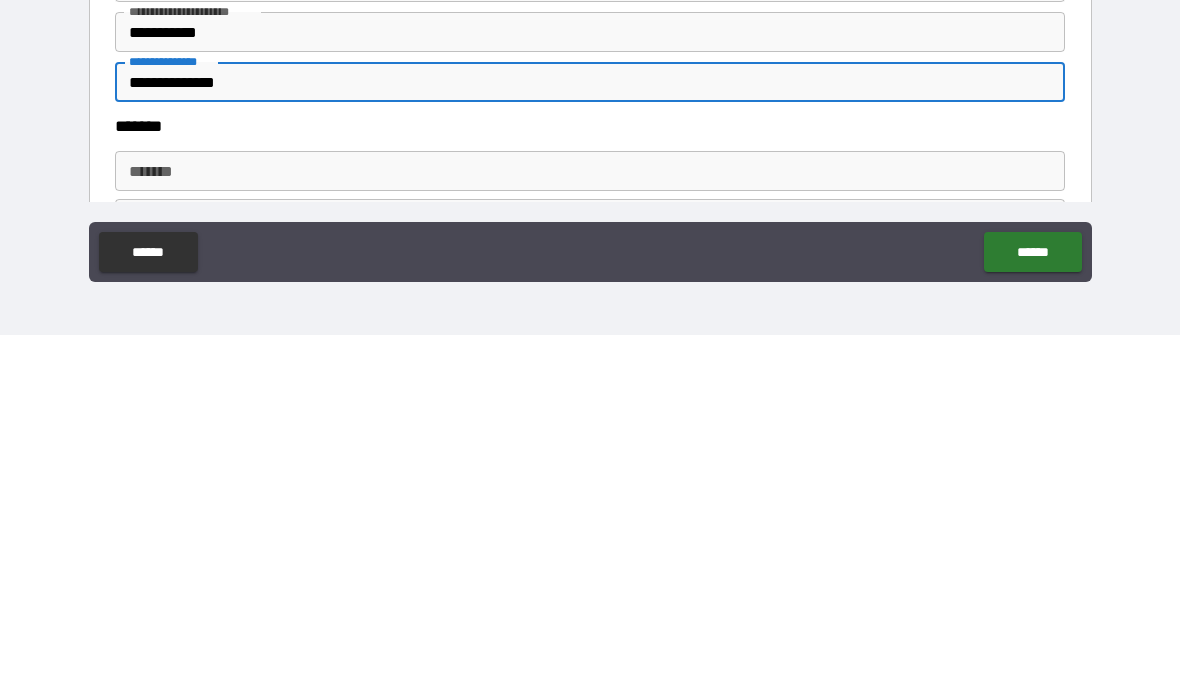 type on "**********" 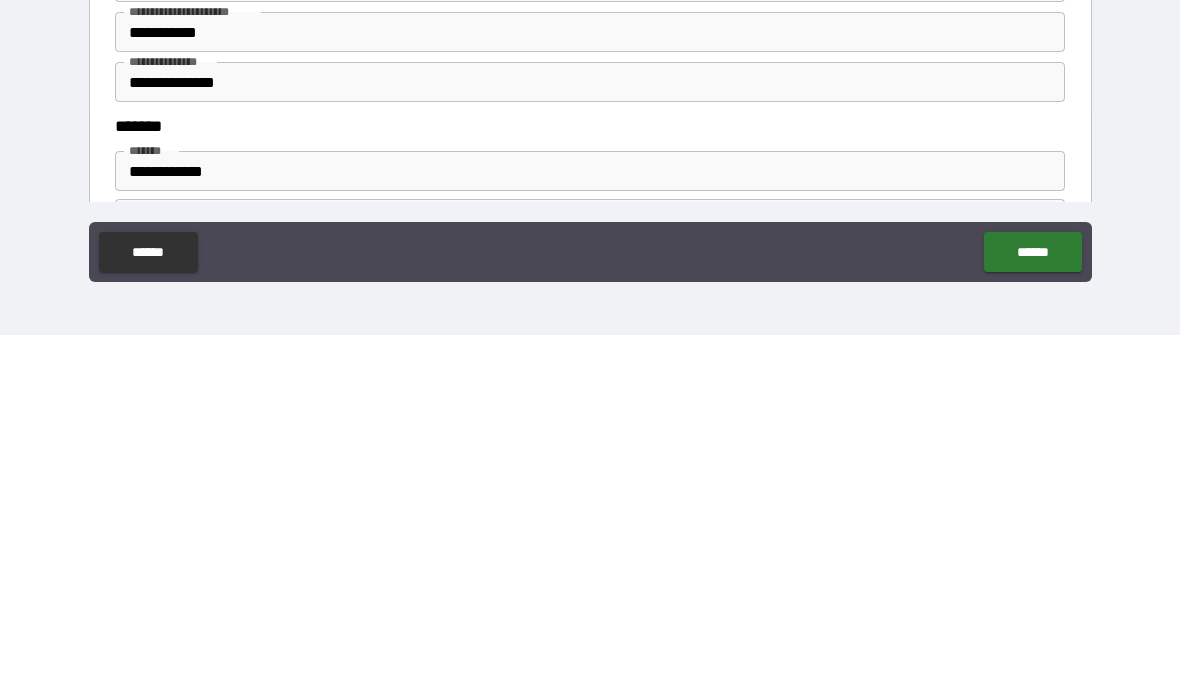 type on "**********" 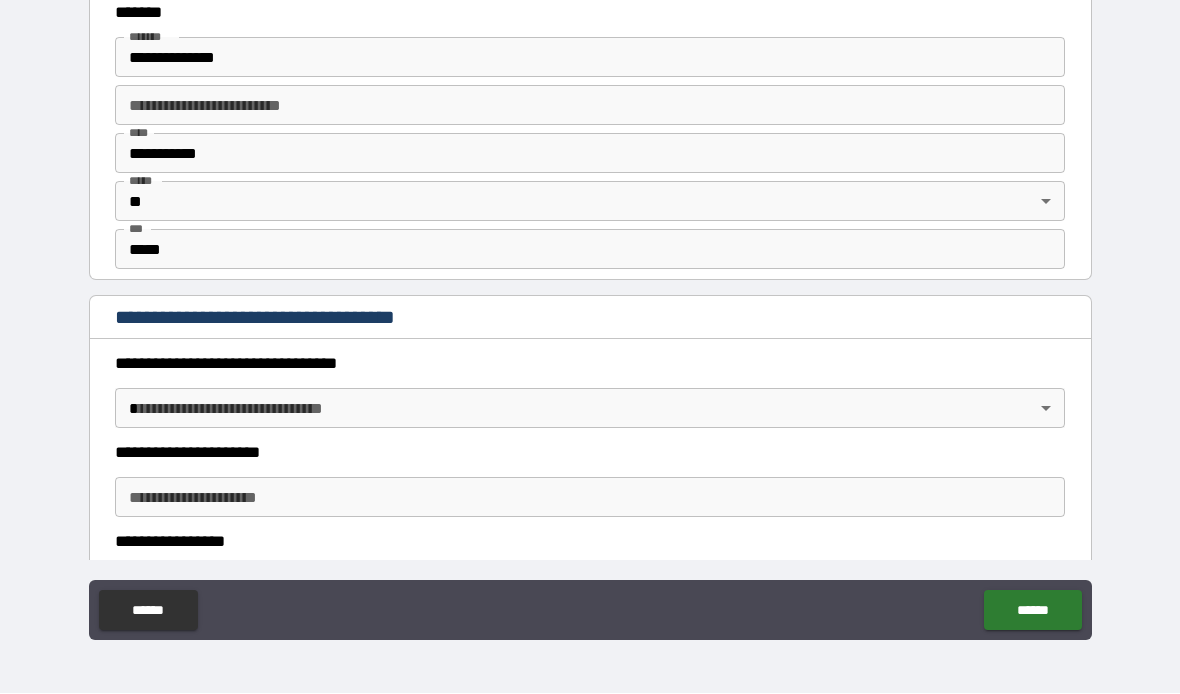 scroll, scrollTop: 1367, scrollLeft: 0, axis: vertical 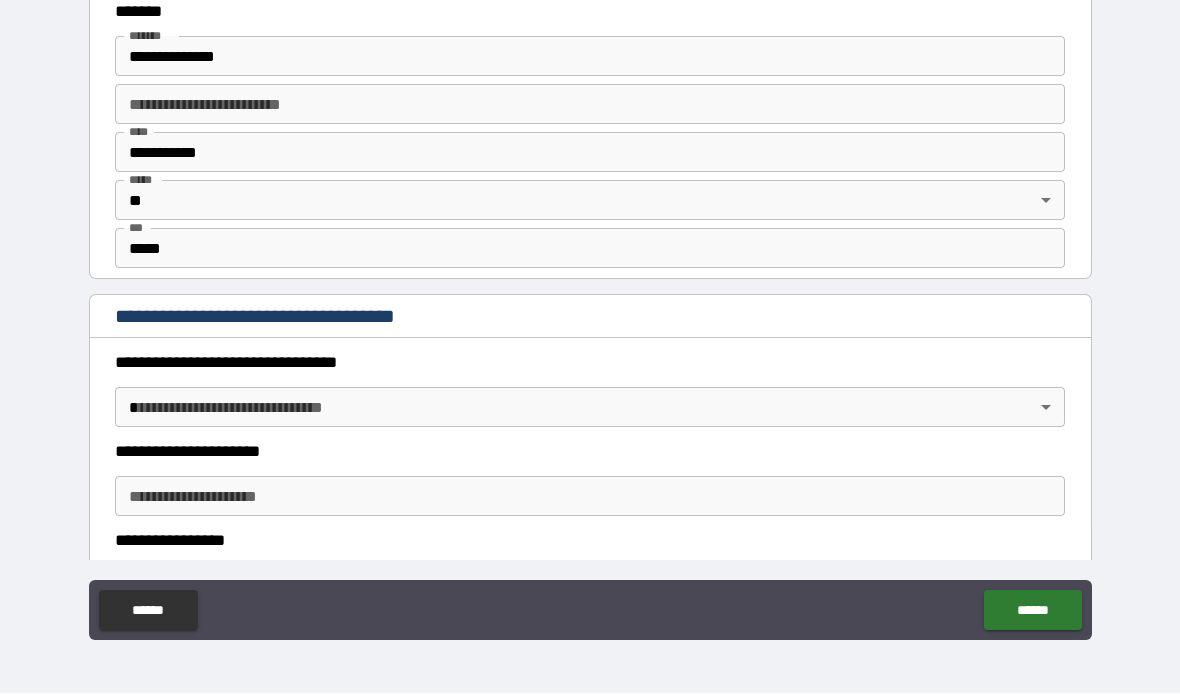 click on "**********" at bounding box center [590, 310] 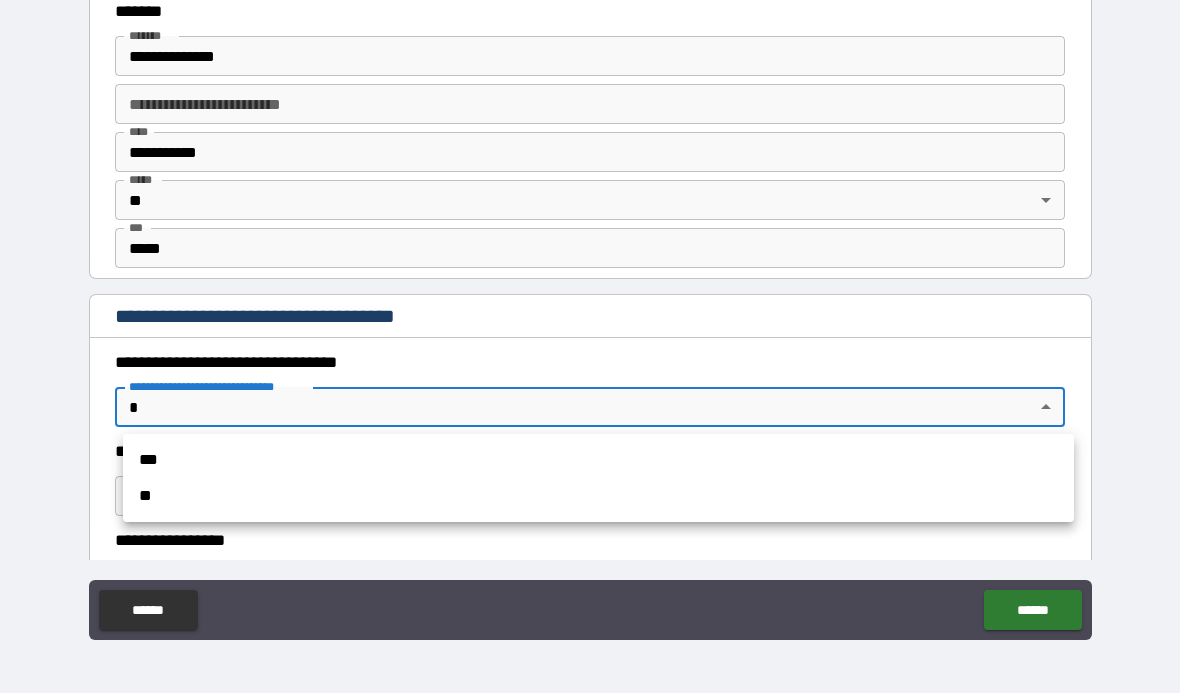 click on "**" at bounding box center [598, 497] 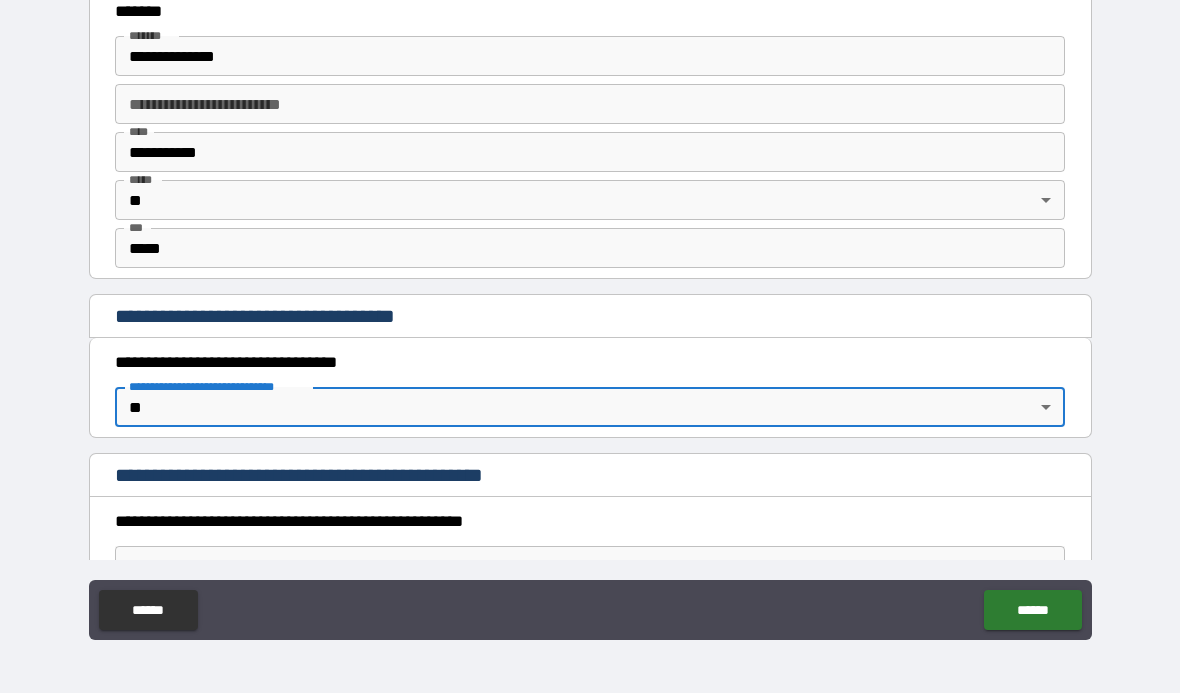type on "*" 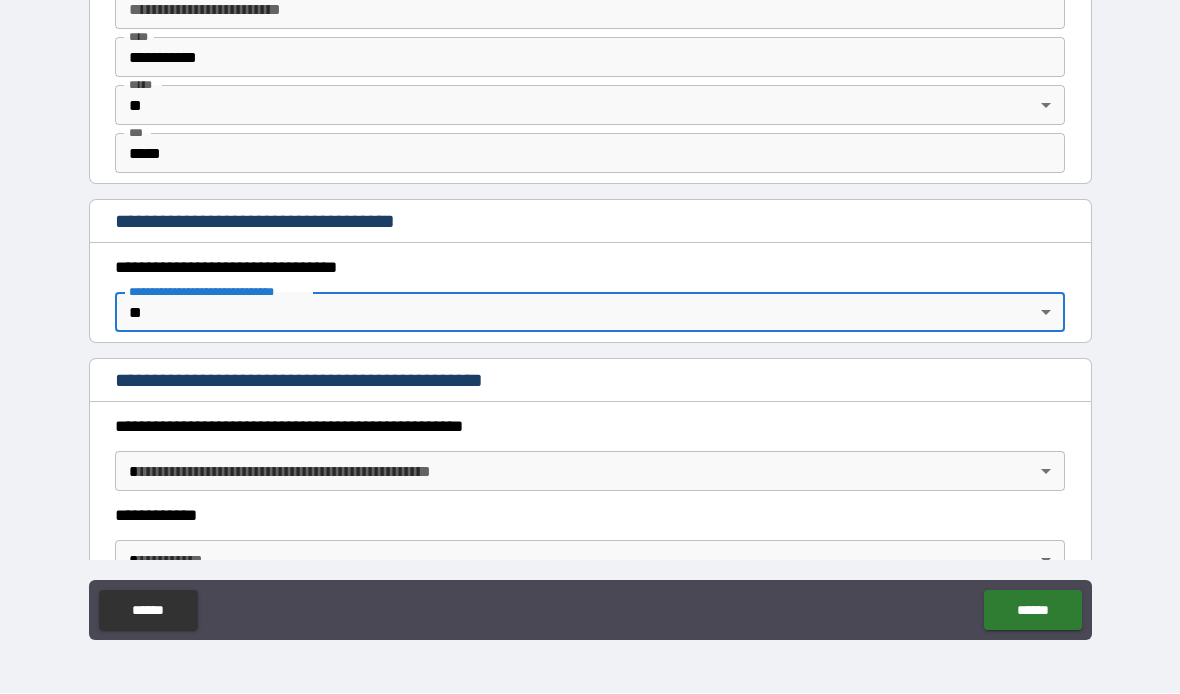 scroll, scrollTop: 1464, scrollLeft: 0, axis: vertical 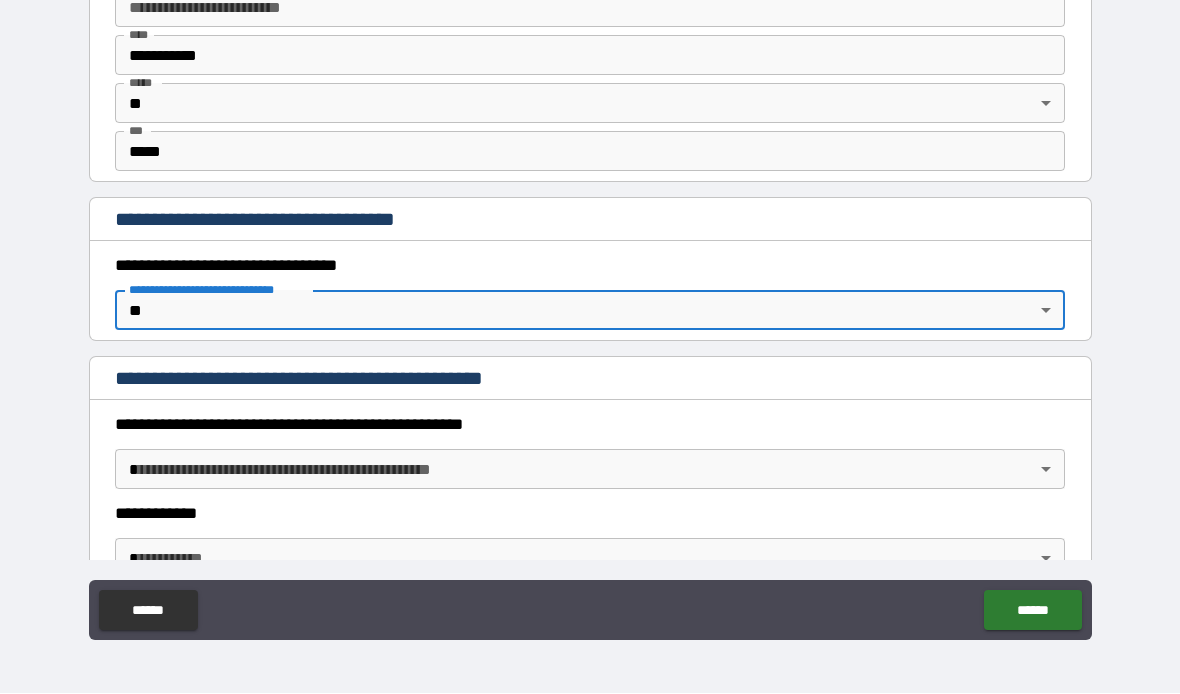 click on "**********" at bounding box center [590, 310] 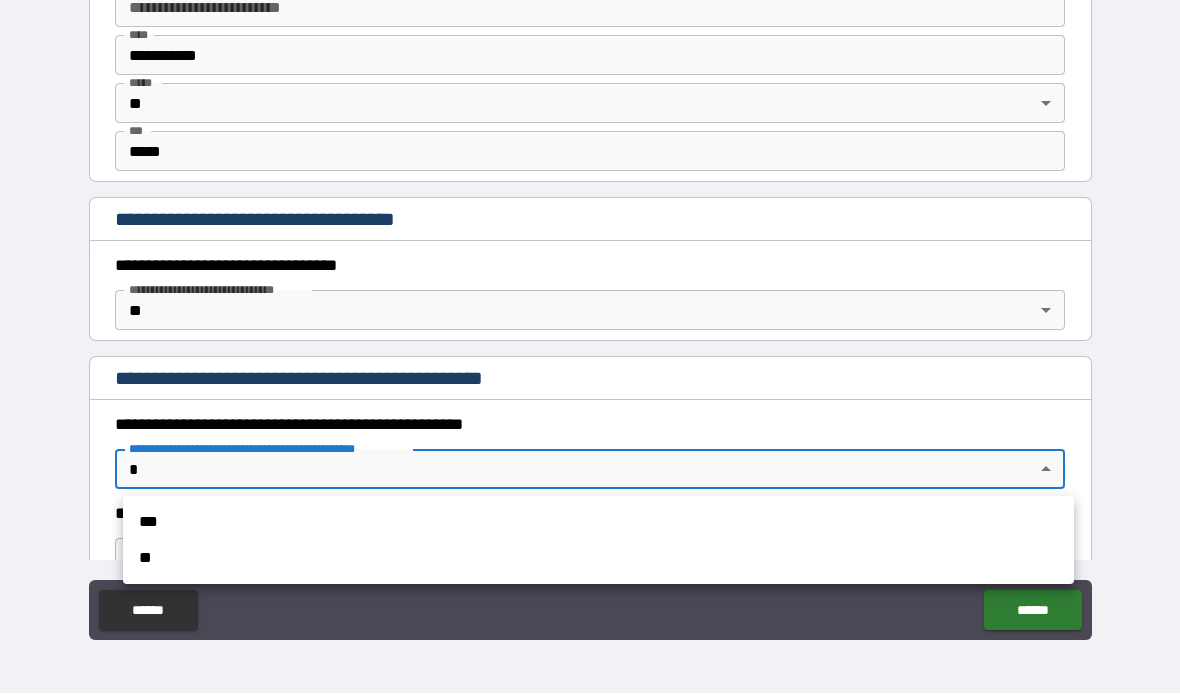 click on "**" at bounding box center (598, 559) 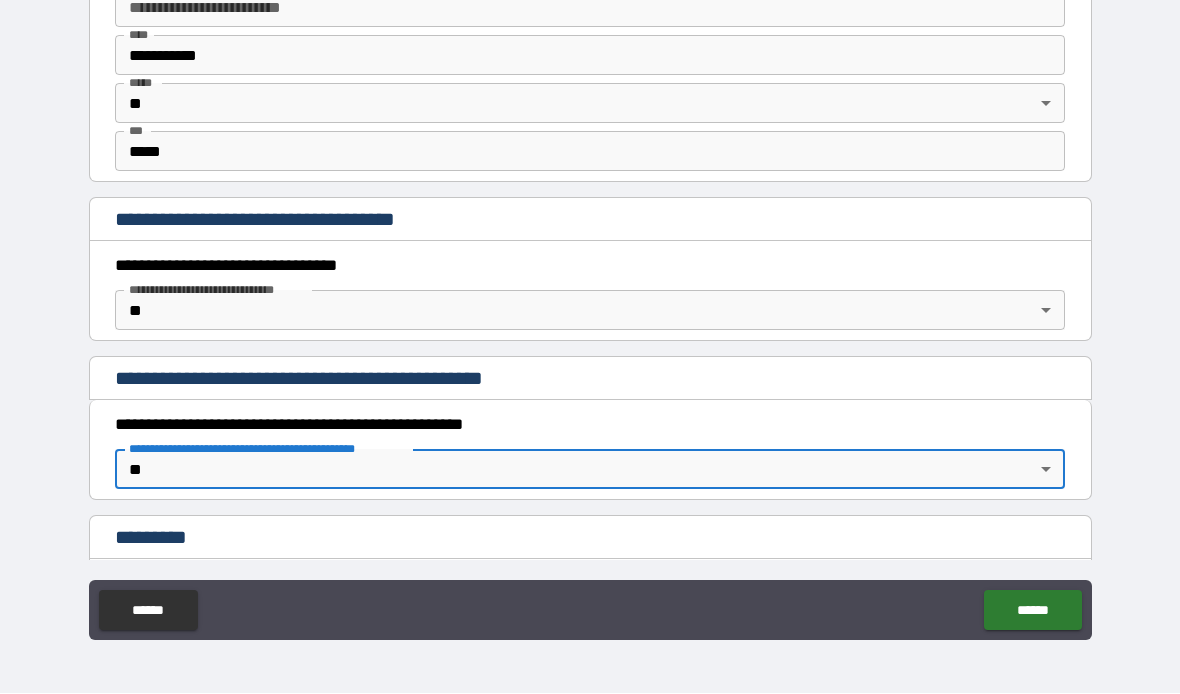 type on "*" 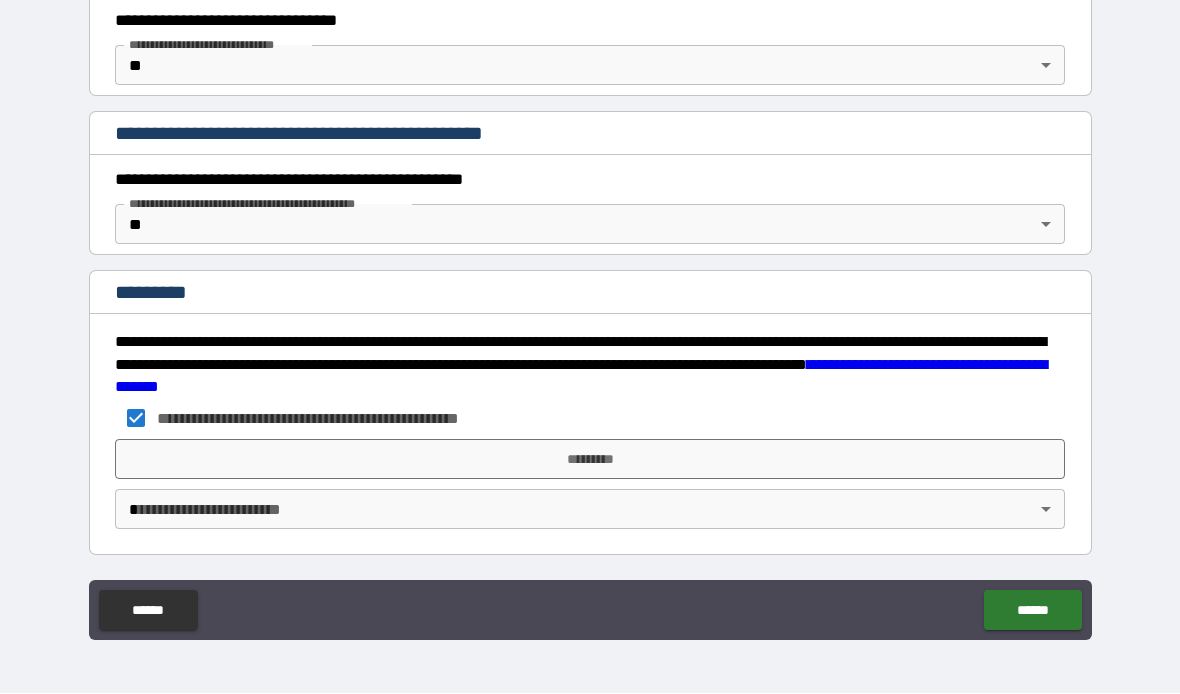 scroll, scrollTop: 1709, scrollLeft: 0, axis: vertical 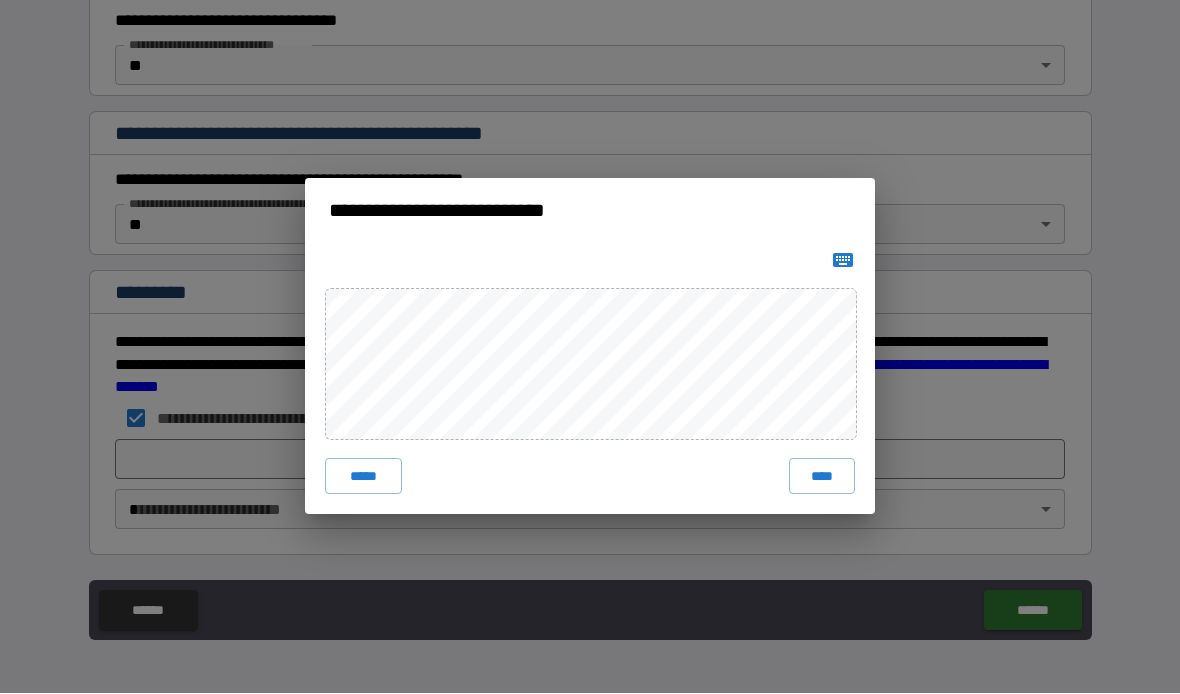 click on "****" at bounding box center (822, 477) 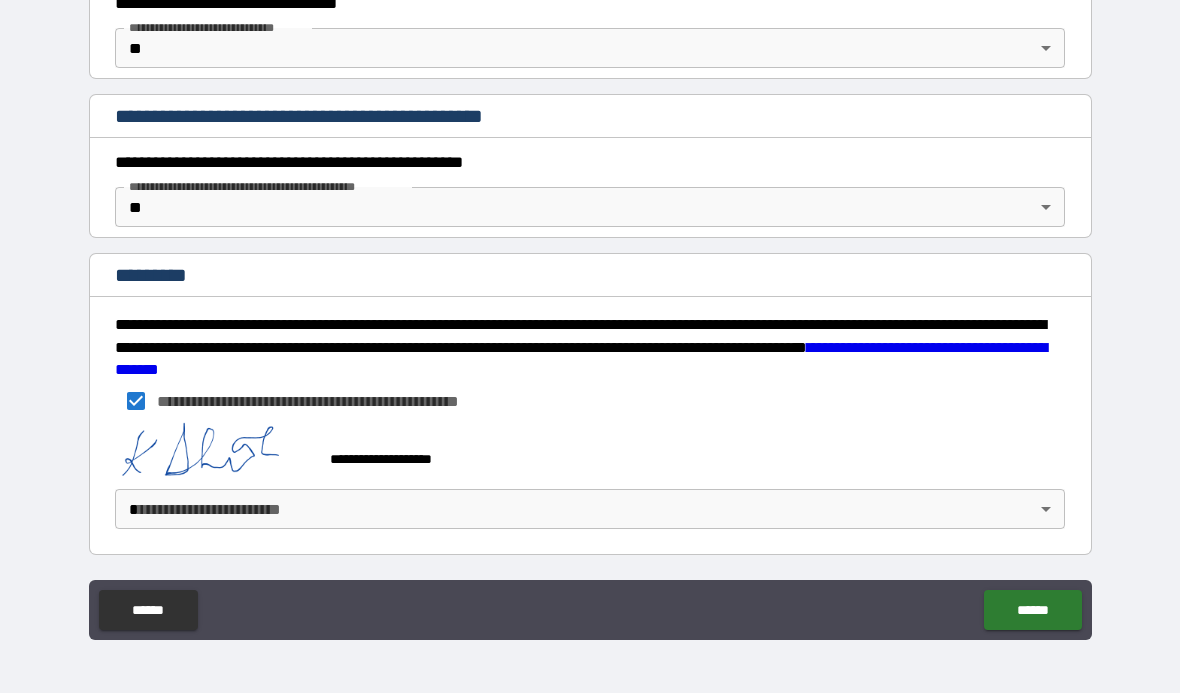 scroll, scrollTop: 1726, scrollLeft: 0, axis: vertical 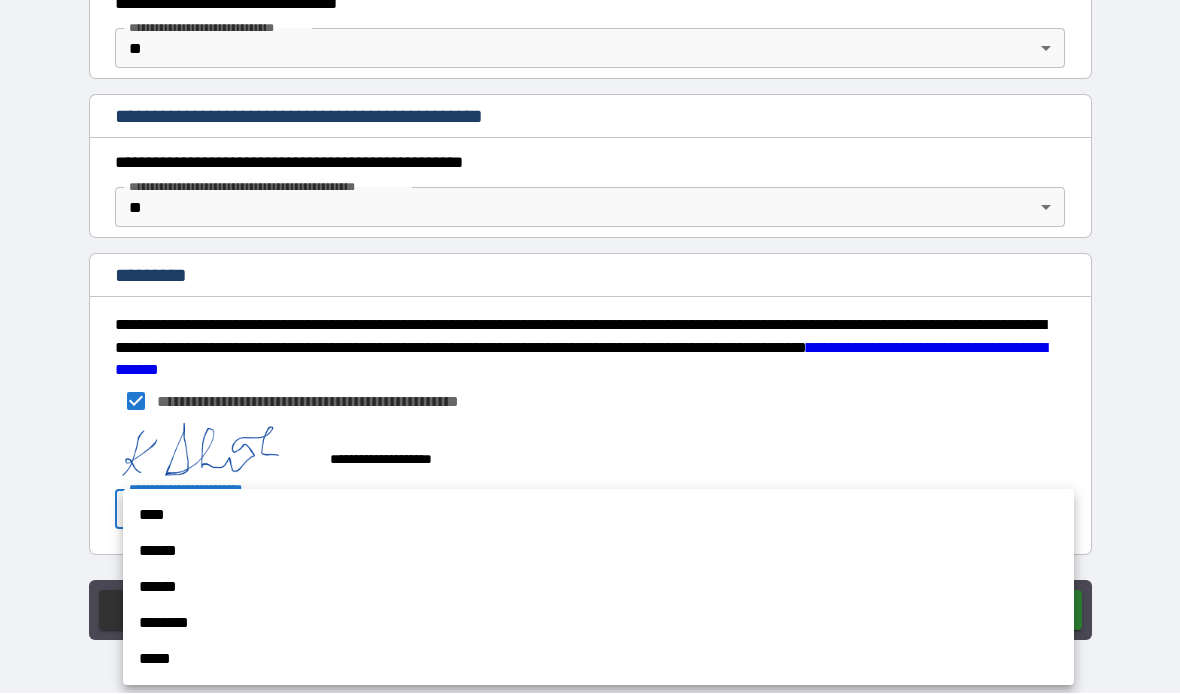 click on "****" at bounding box center [598, 516] 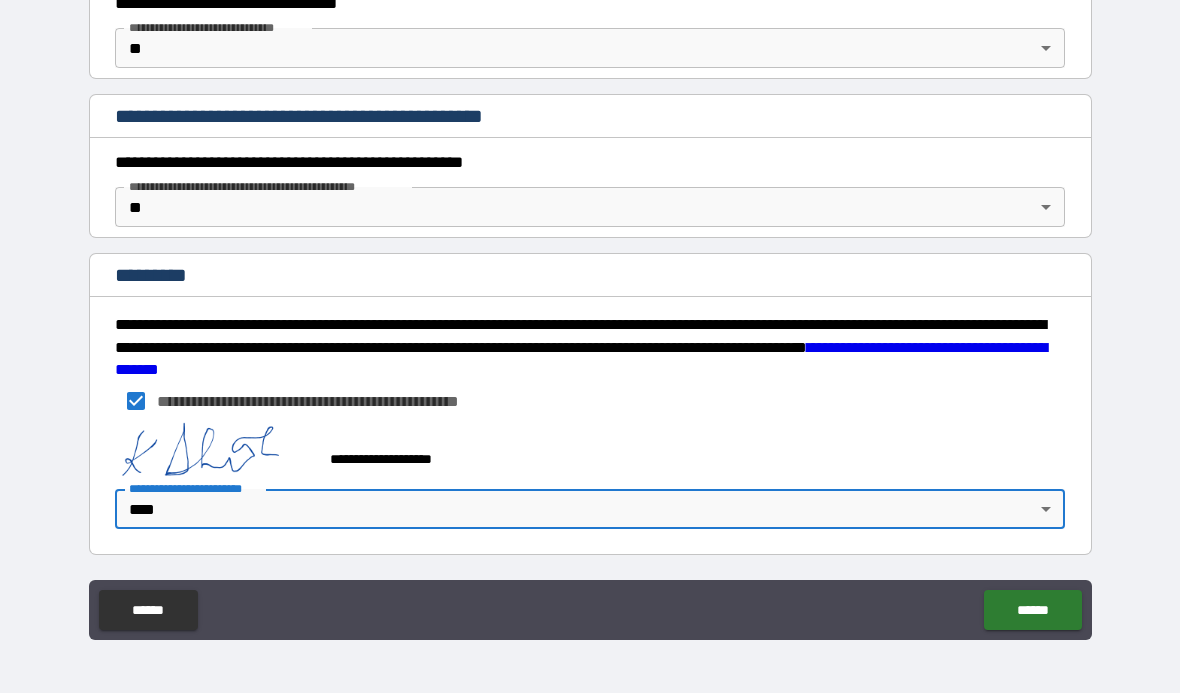 click on "******" at bounding box center (1032, 611) 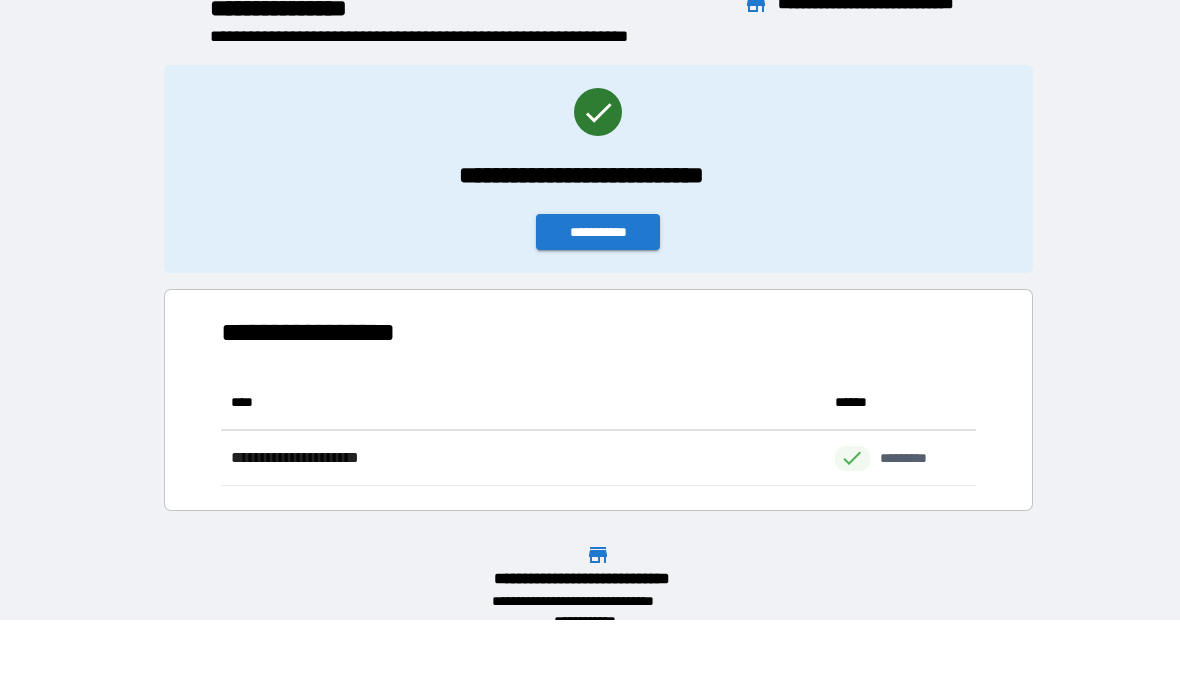 scroll, scrollTop: 1, scrollLeft: 1, axis: both 